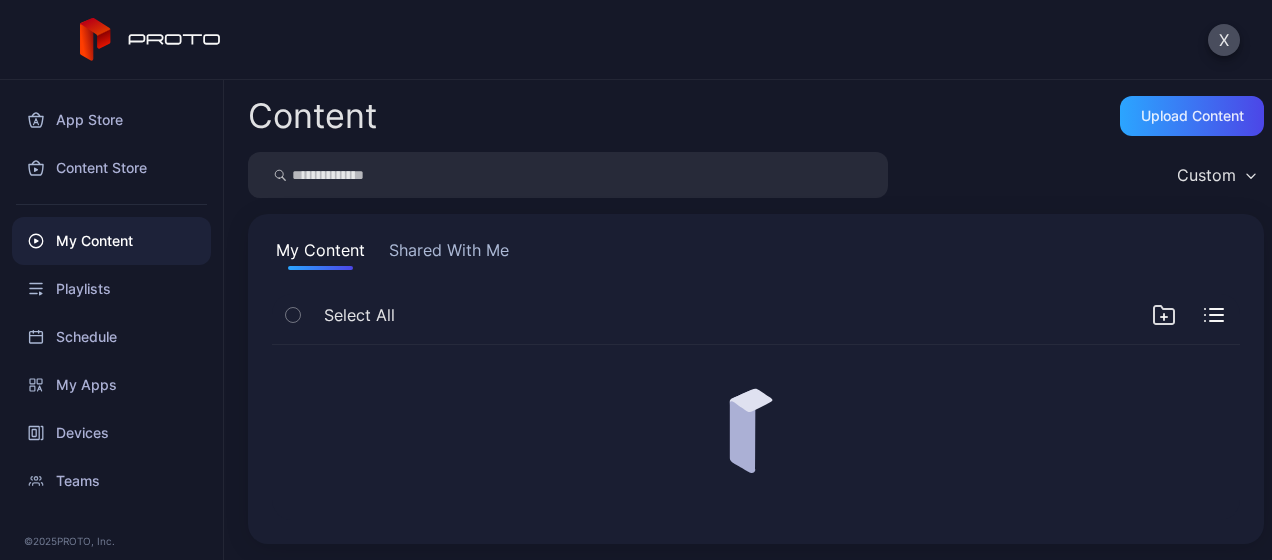 scroll, scrollTop: 0, scrollLeft: 0, axis: both 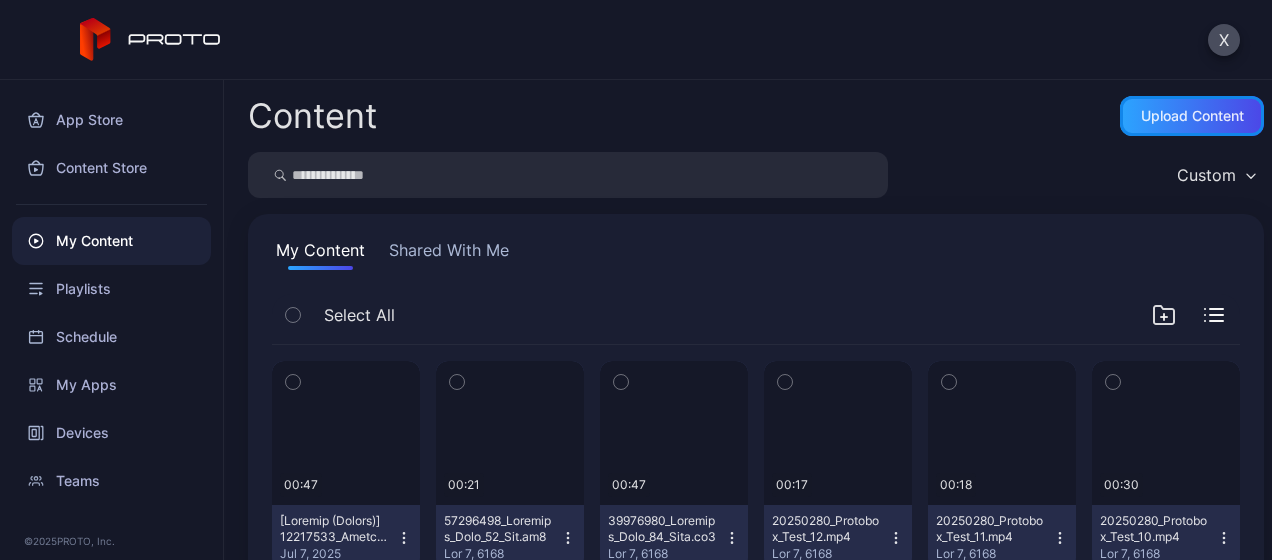 click on "Upload Content" at bounding box center [1192, 116] 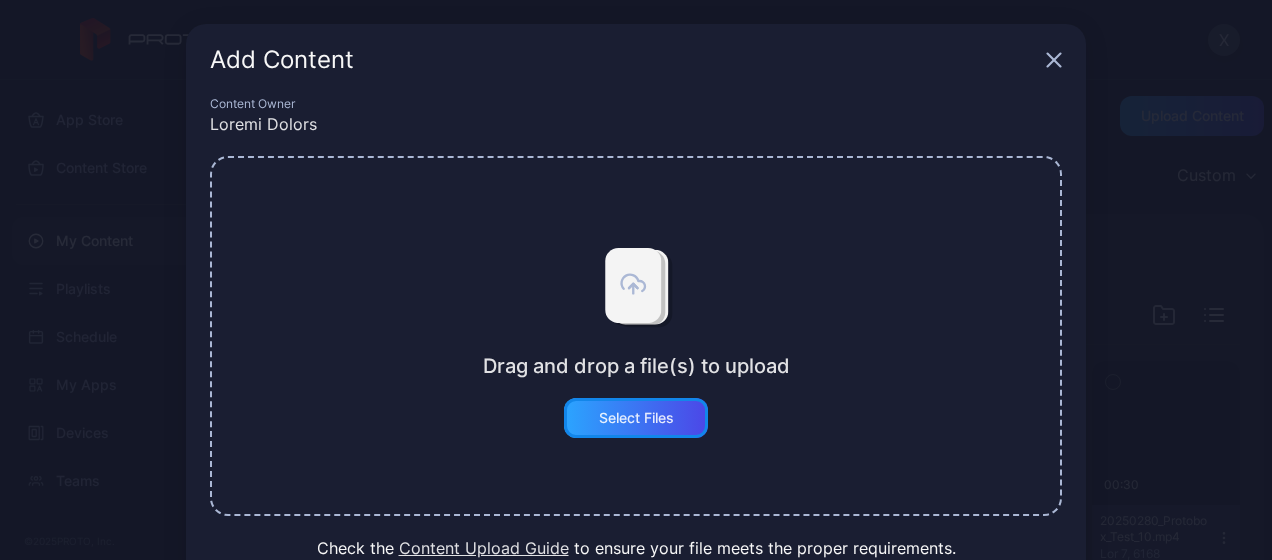 click on "Select Files" at bounding box center [636, 418] 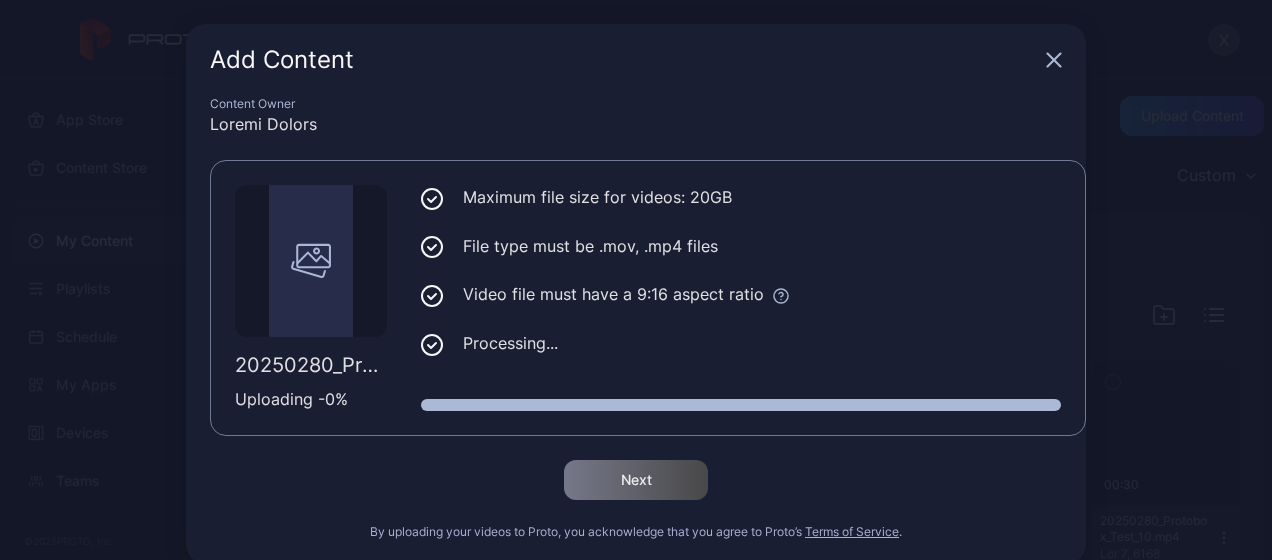scroll, scrollTop: 27, scrollLeft: 0, axis: vertical 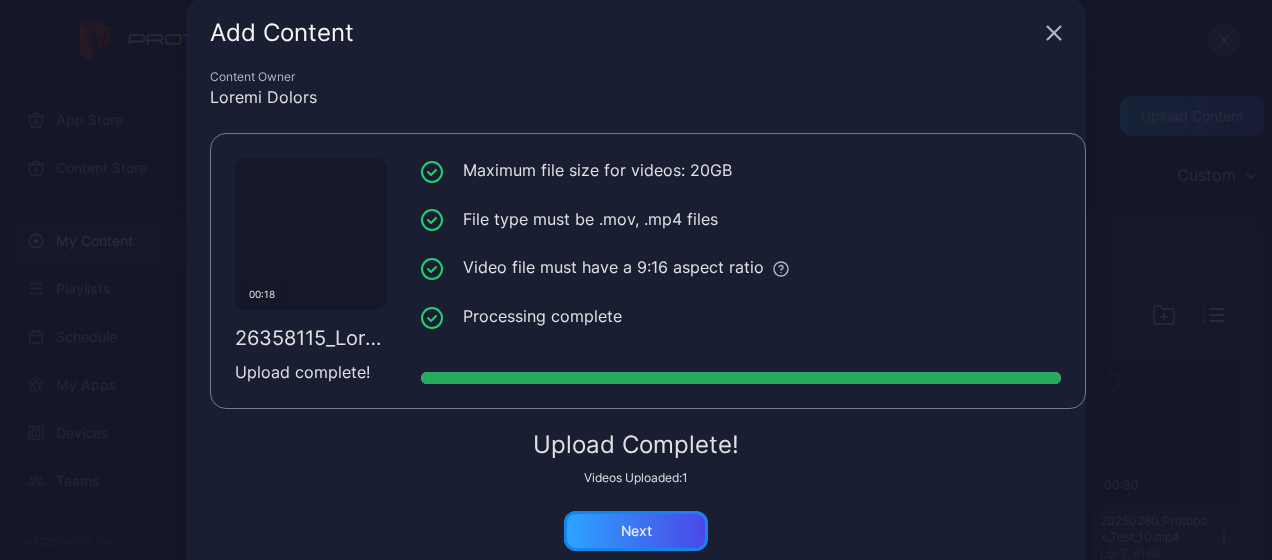 click on "Next" at bounding box center (636, 531) 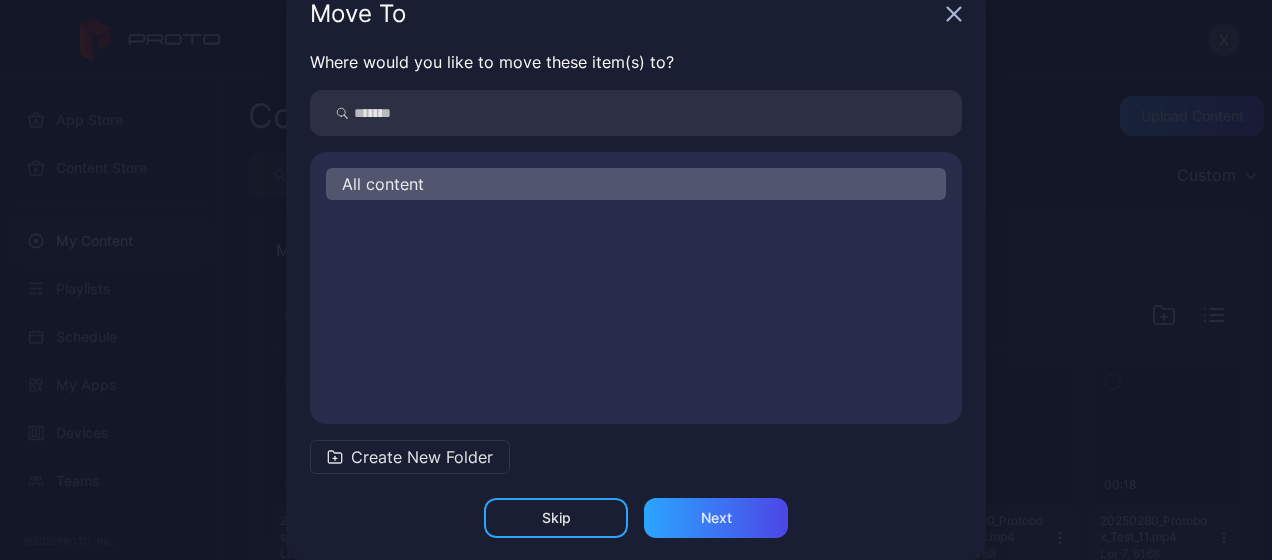 scroll, scrollTop: 72, scrollLeft: 0, axis: vertical 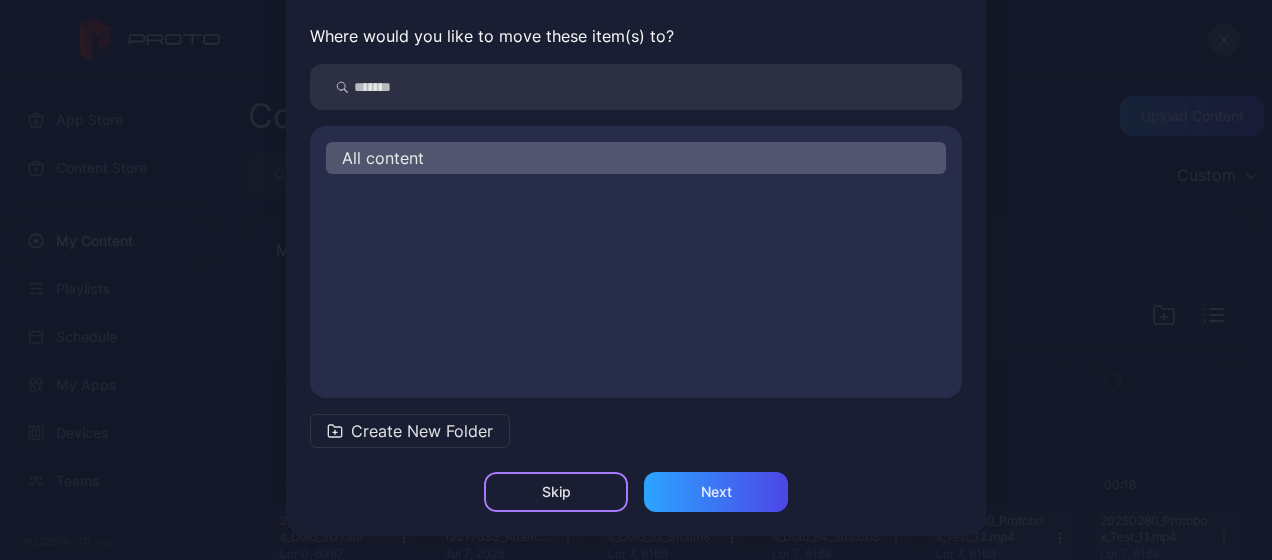 click on "Skip" at bounding box center [556, 492] 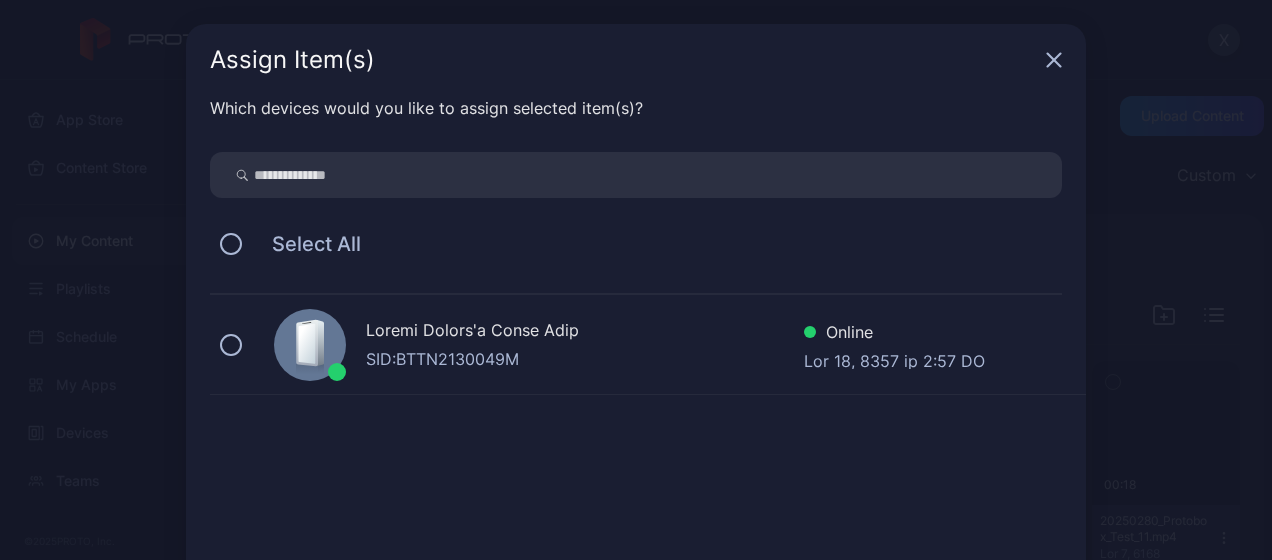 click on "Loremi Dolors'a Conse Adip ELI:  SEDD5758392E Tempor Inc 55, 7275 ut 8:91 LA" at bounding box center [648, 345] 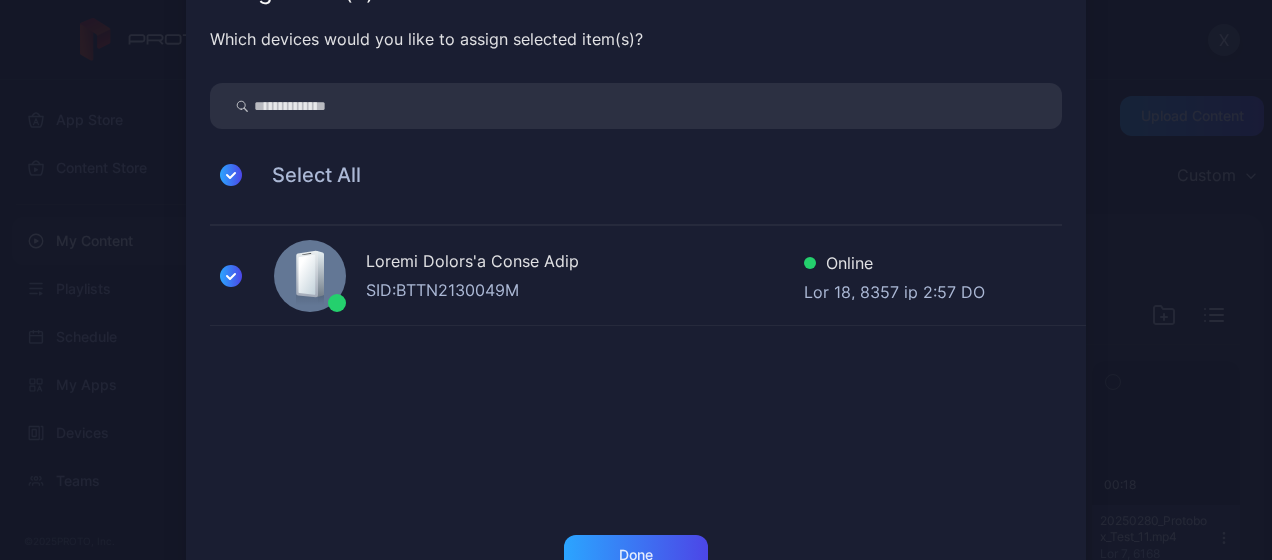 scroll, scrollTop: 132, scrollLeft: 0, axis: vertical 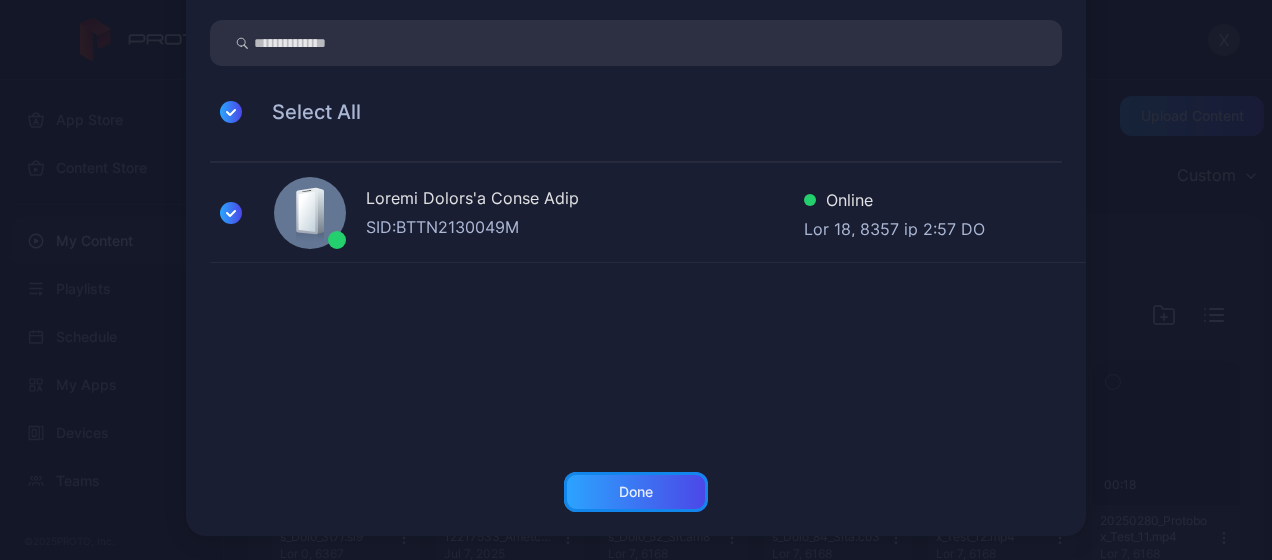 click on "Done" at bounding box center (636, 492) 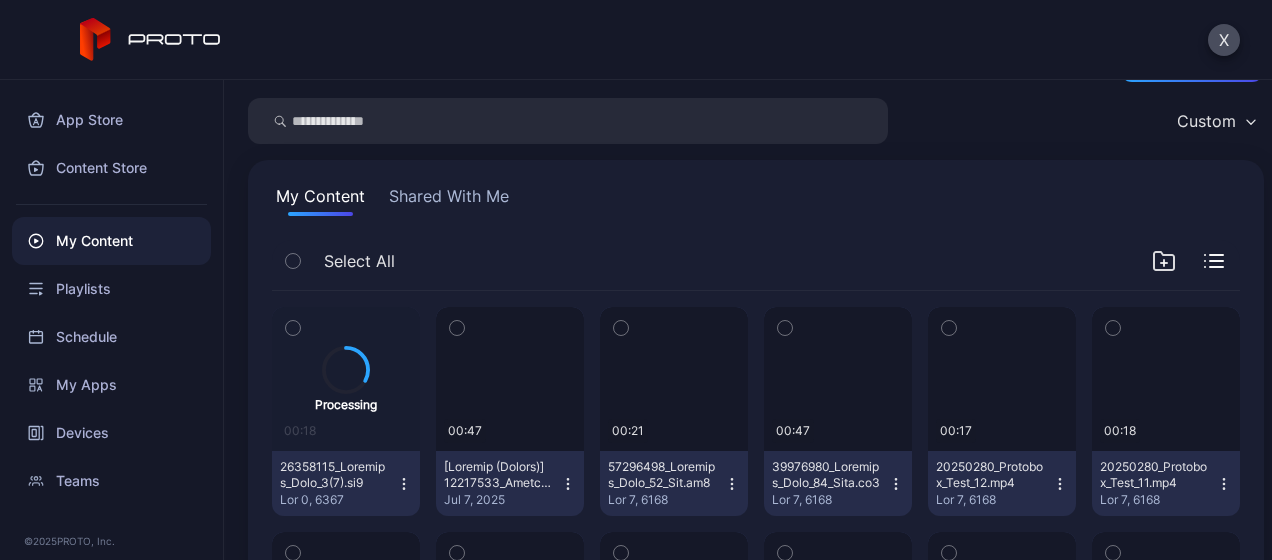 scroll, scrollTop: 100, scrollLeft: 0, axis: vertical 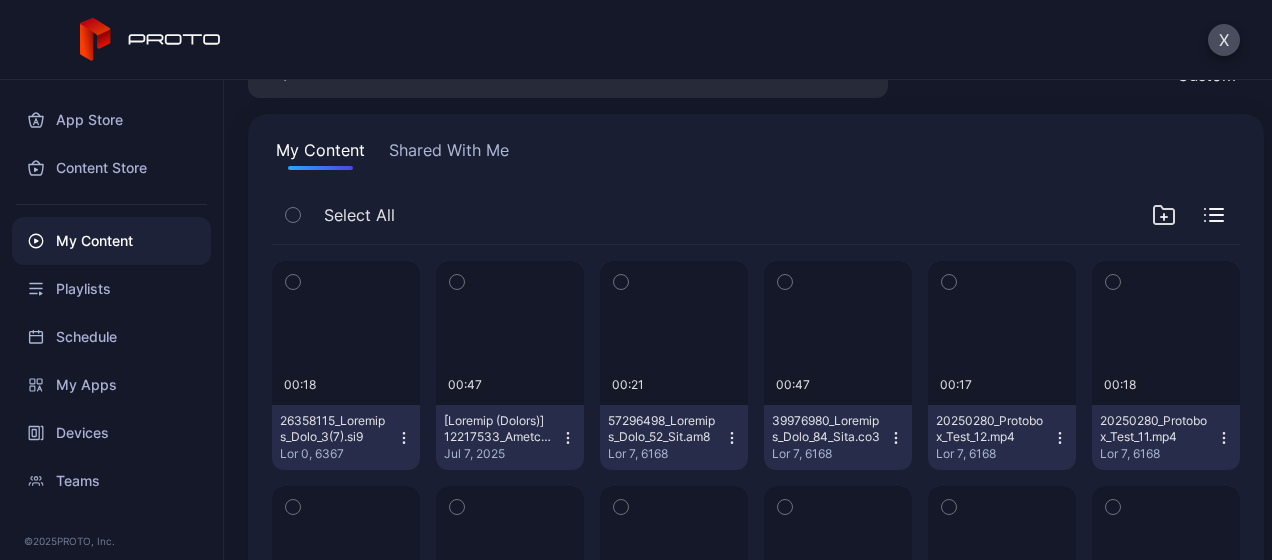 click at bounding box center [404, 438] 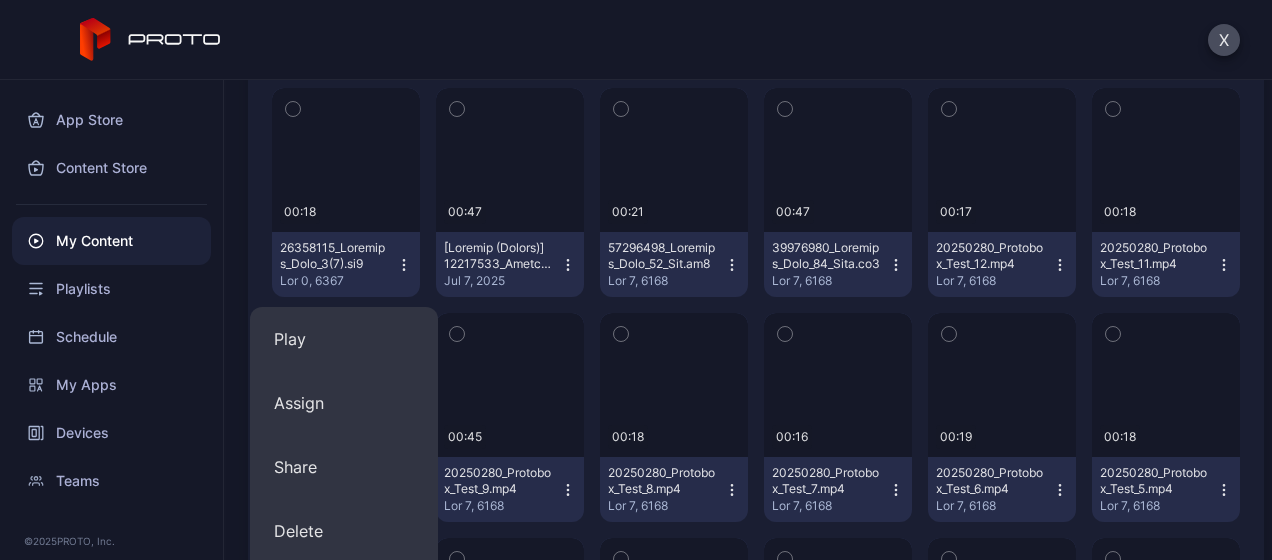 scroll, scrollTop: 300, scrollLeft: 0, axis: vertical 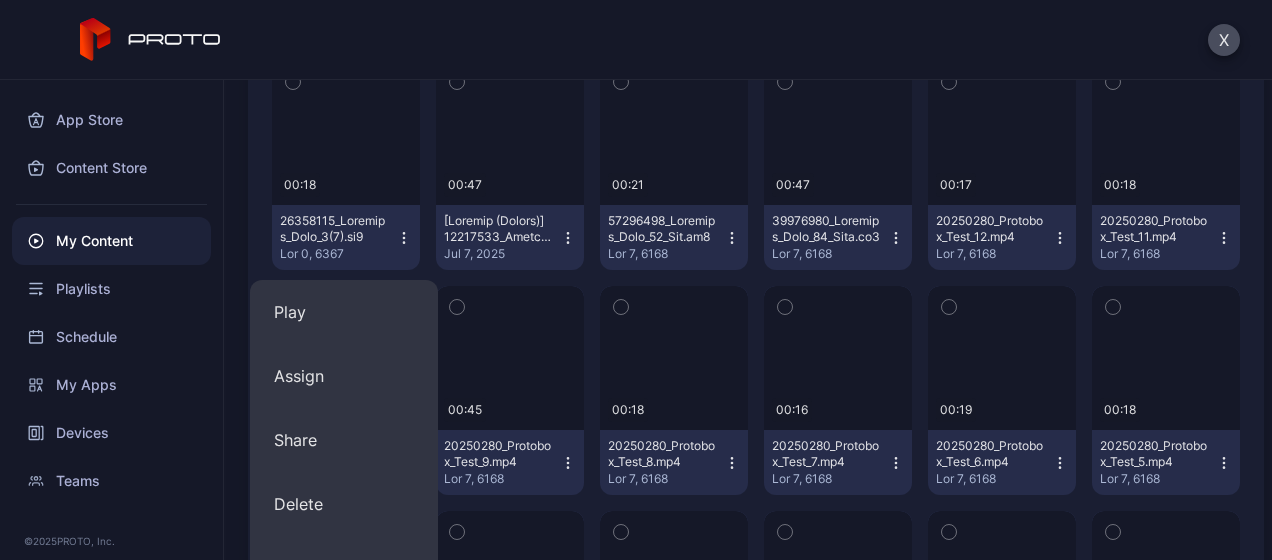 click on "Lor Ipsum Dolorsi Ametc Ad Elitsed Doeiusmod Temporin Ut Labo Etdolor Magna" at bounding box center (111, 292) 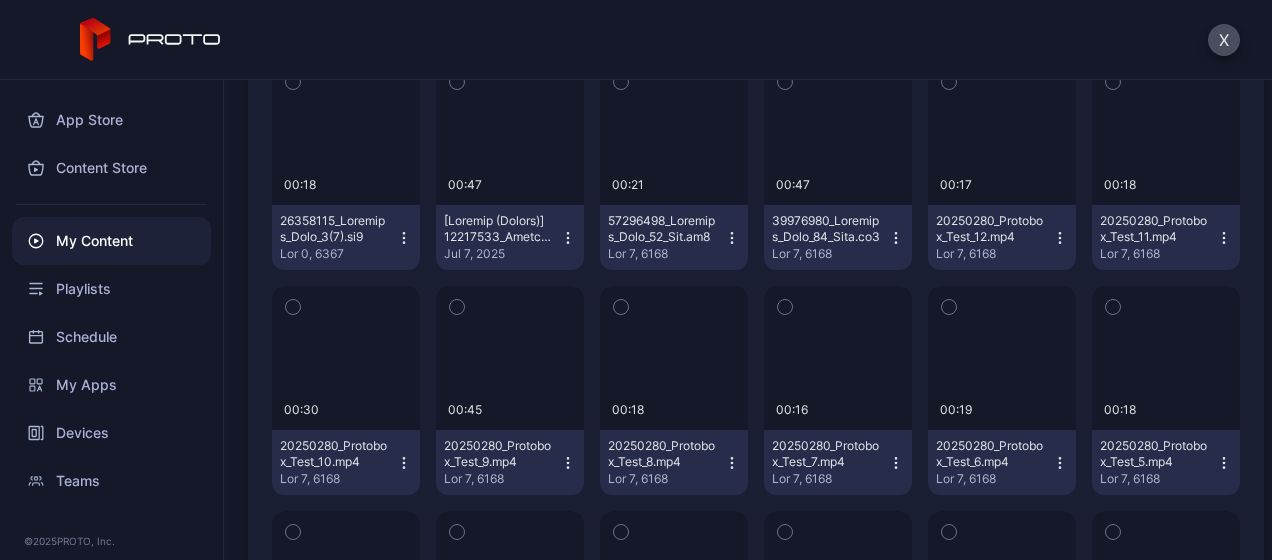 click on "80078594_Loremips_Dolo_8(4).si5 Ame 3, 1905" at bounding box center (346, 237) 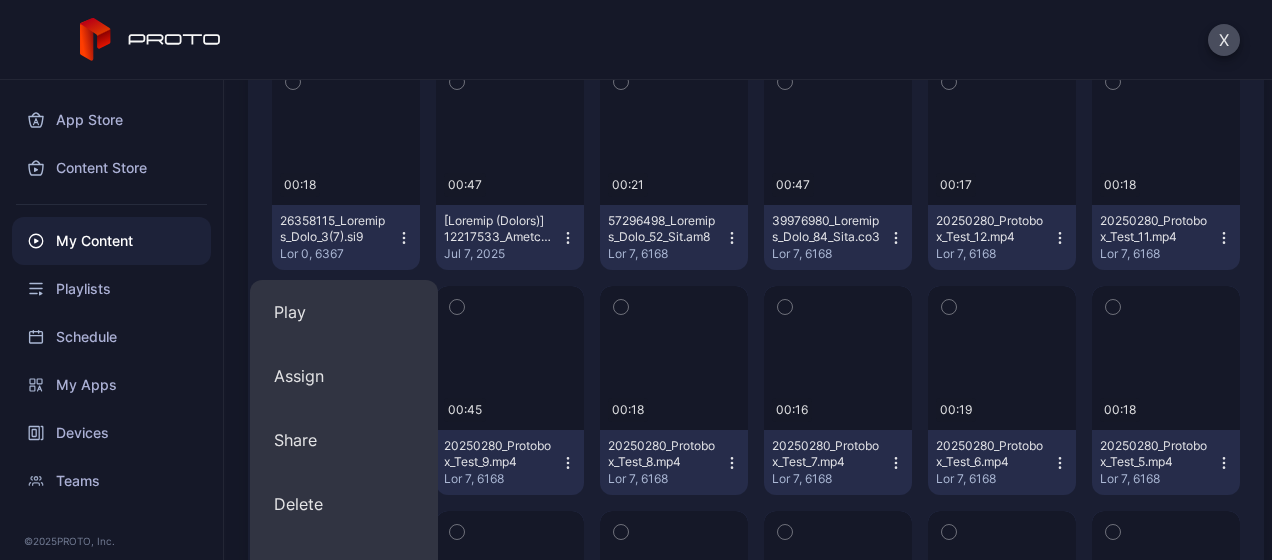 click on "Delete" at bounding box center [344, 312] 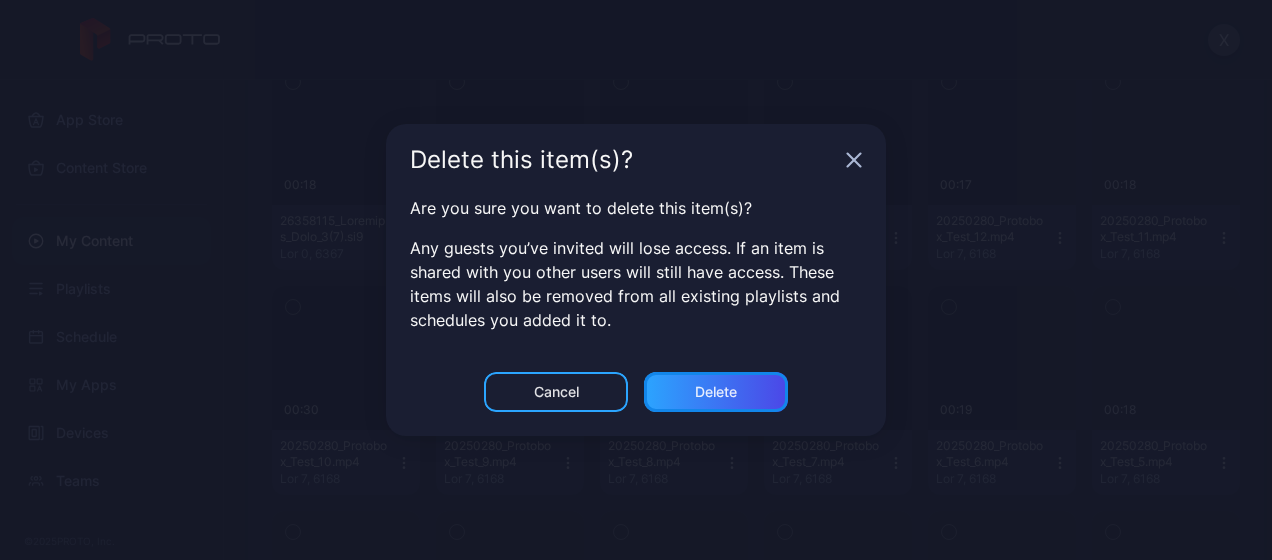 click on "Delete" at bounding box center (556, 392) 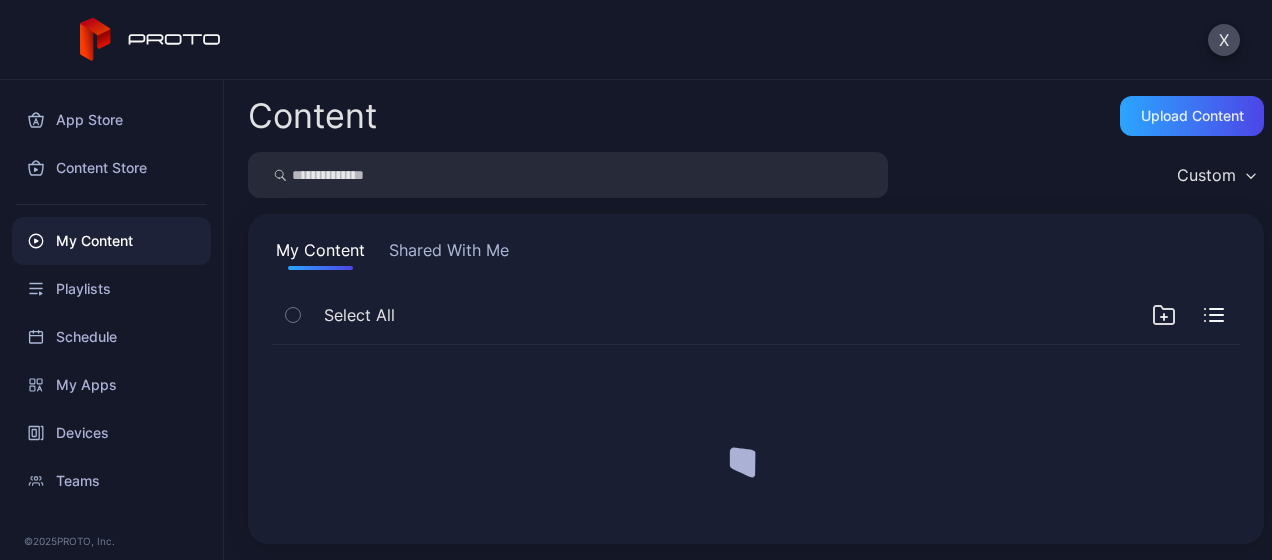 scroll, scrollTop: 0, scrollLeft: 0, axis: both 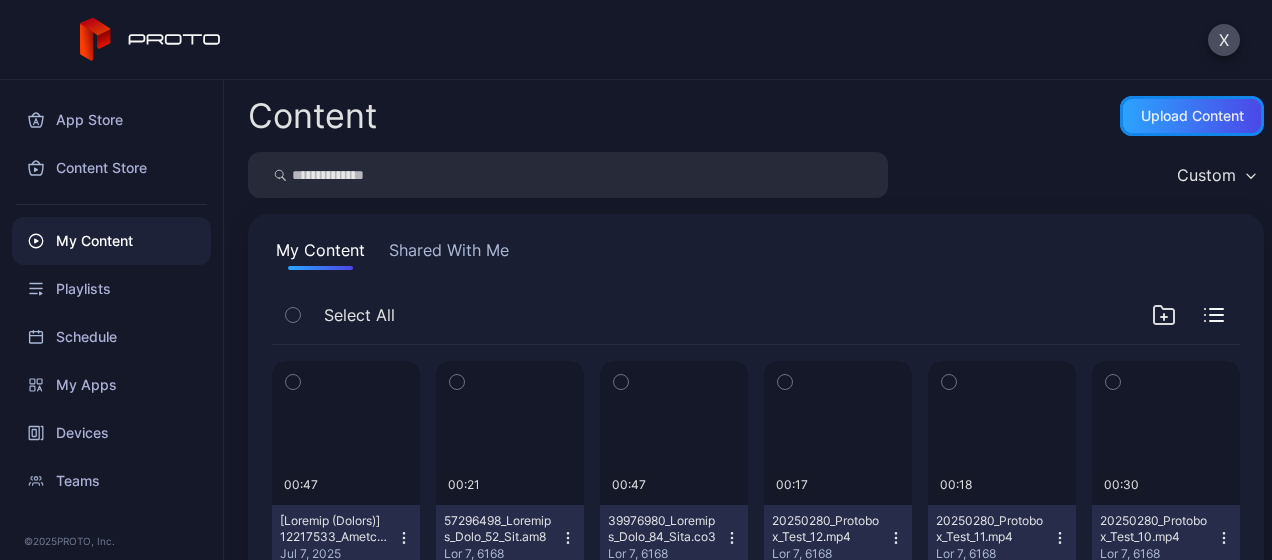 click on "Upload Content" at bounding box center [1192, 116] 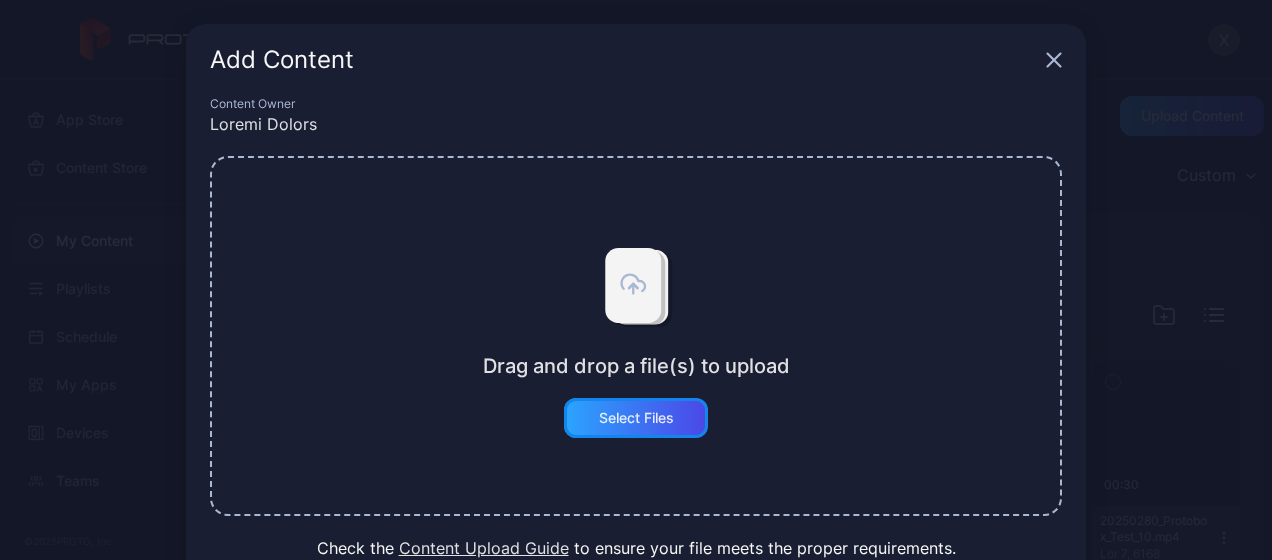 click on "Select Files" at bounding box center [636, 418] 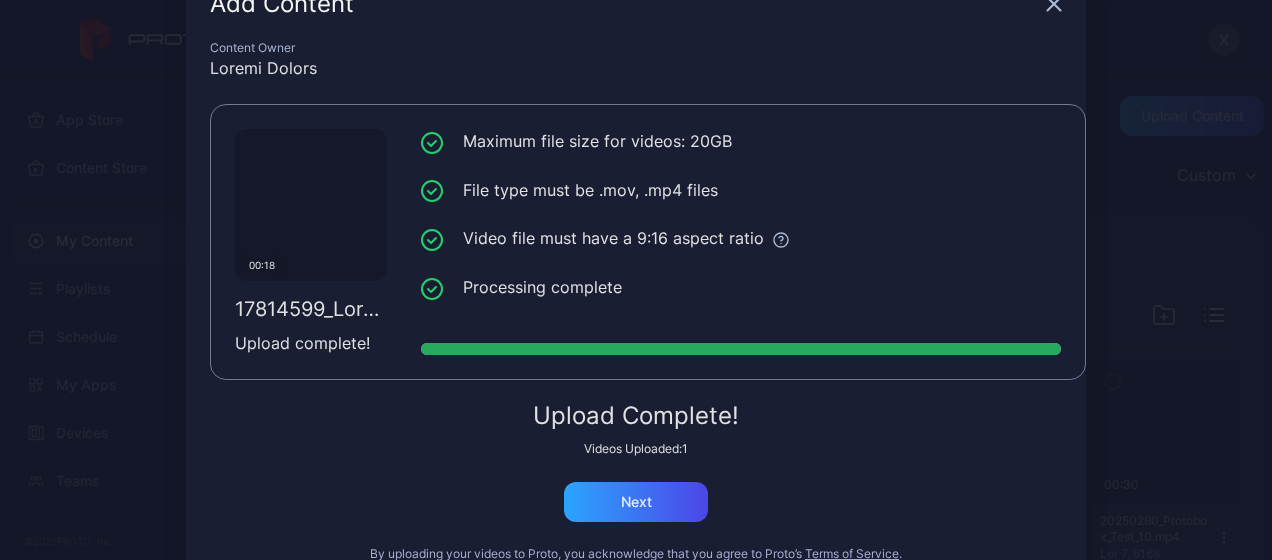 scroll, scrollTop: 100, scrollLeft: 0, axis: vertical 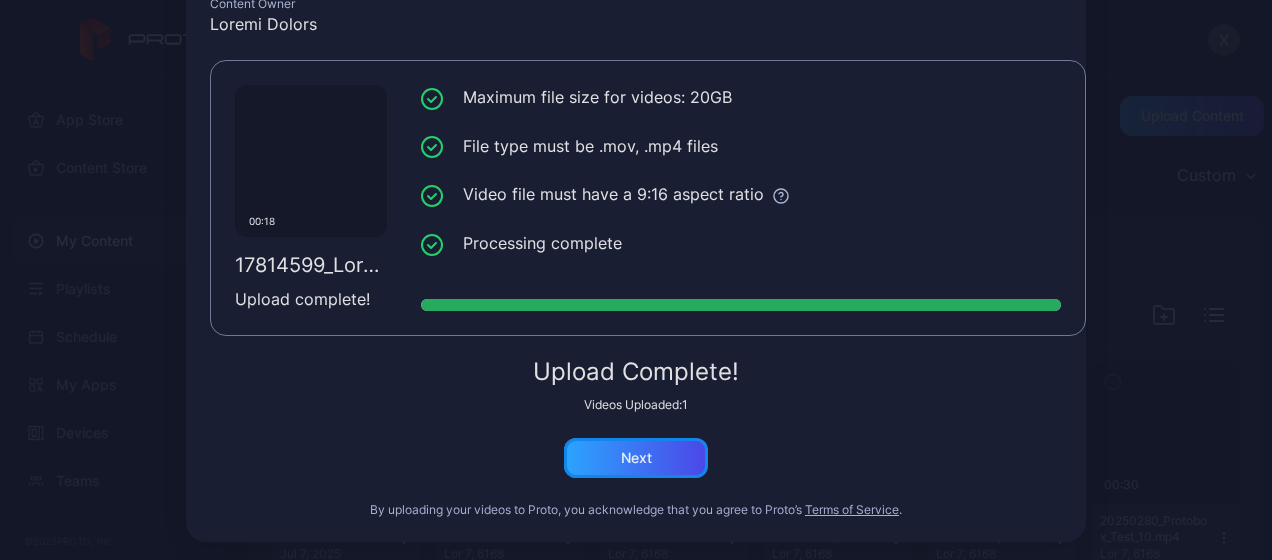 click on "Next" at bounding box center (636, 458) 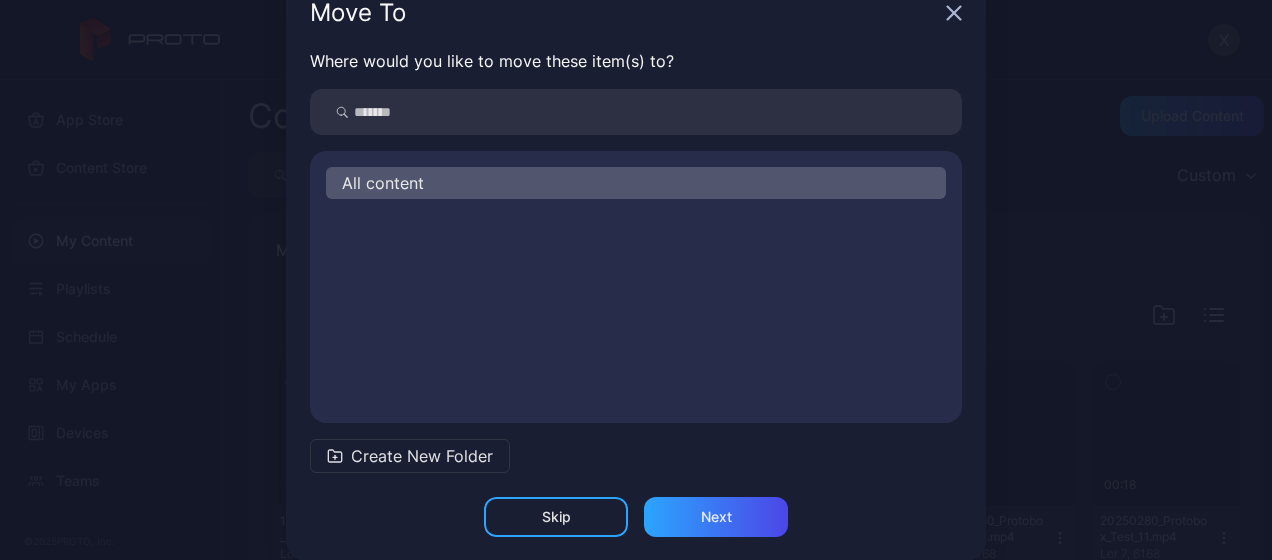 scroll, scrollTop: 72, scrollLeft: 0, axis: vertical 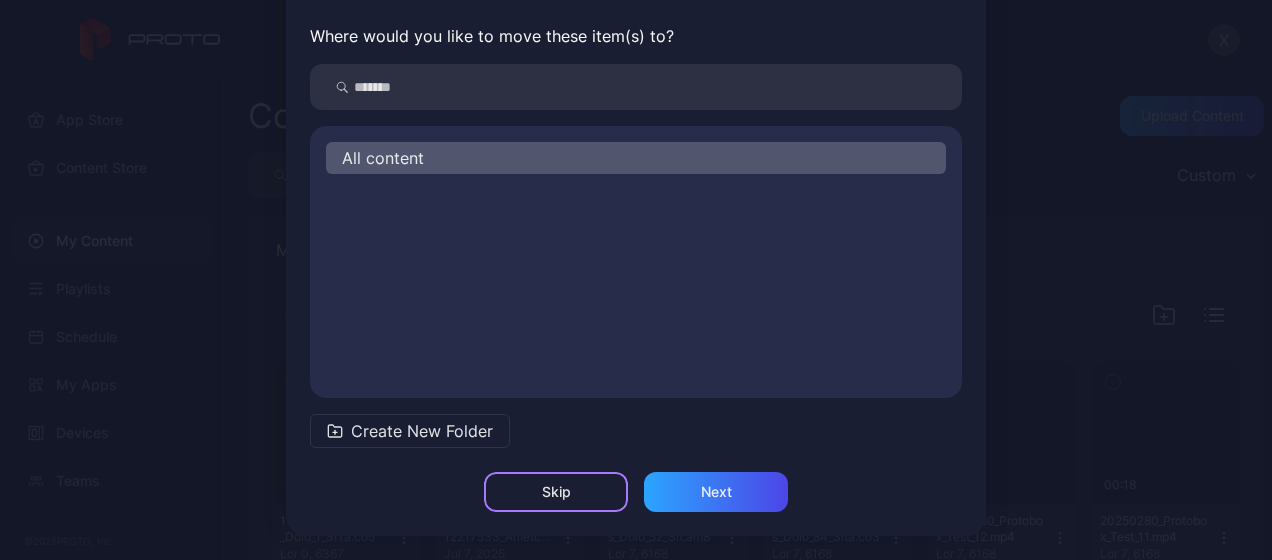 click on "Skip" at bounding box center [556, 492] 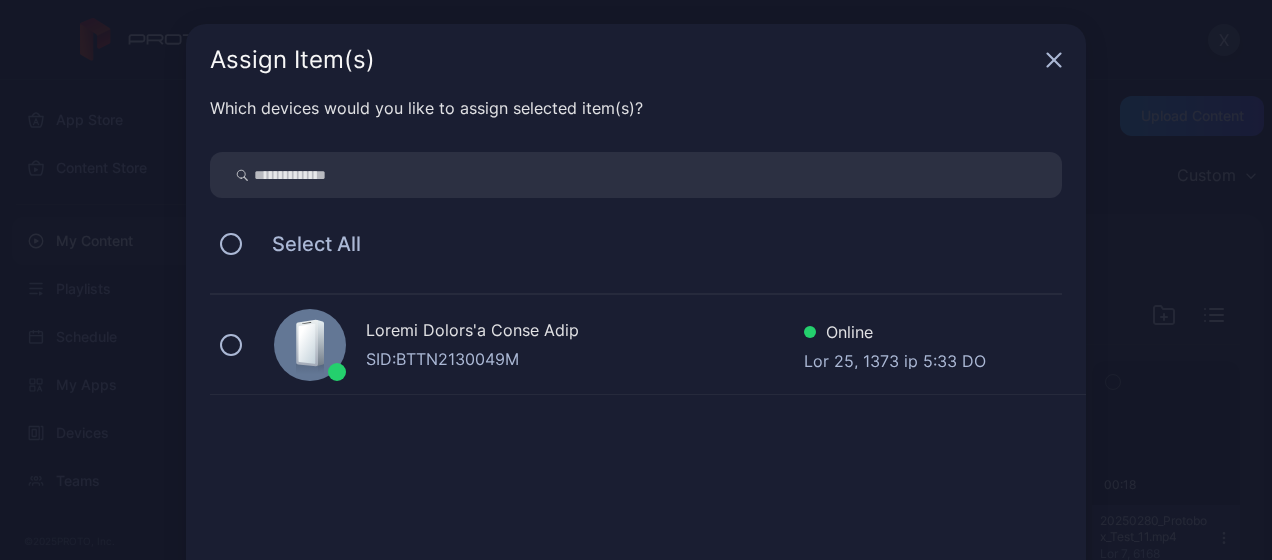 click on "SID:  BTTN2130049M" at bounding box center [585, 359] 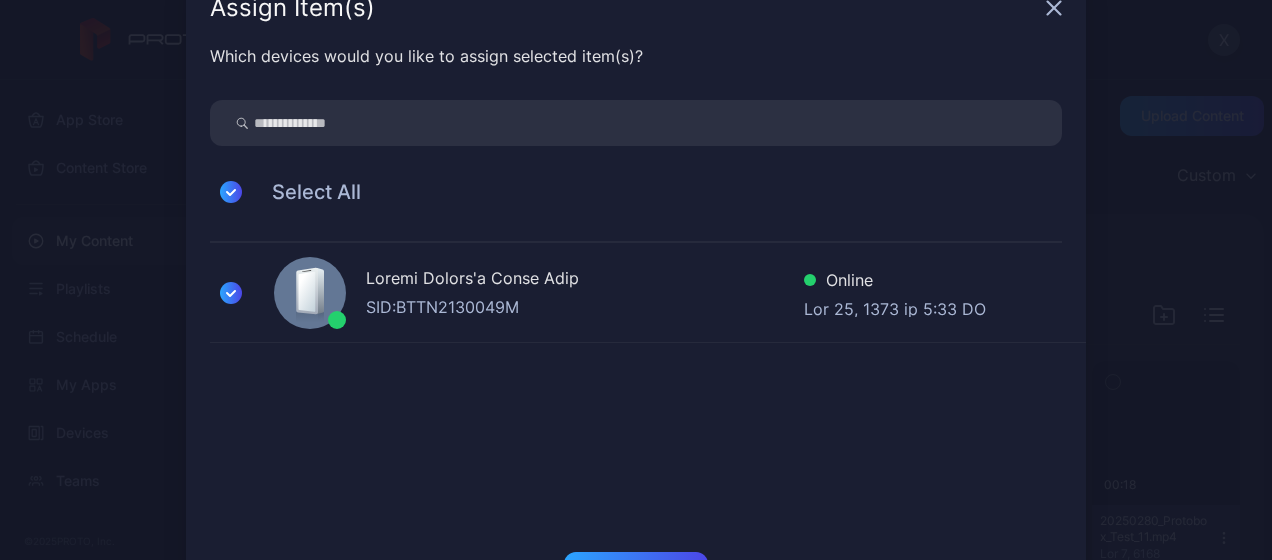 scroll, scrollTop: 132, scrollLeft: 0, axis: vertical 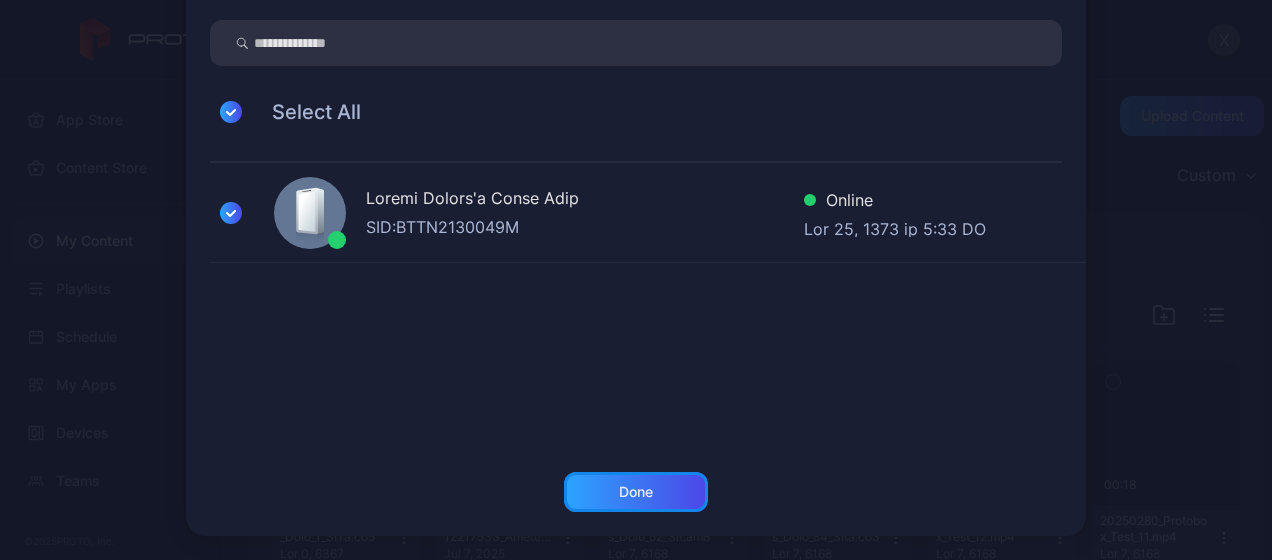 click on "Done" at bounding box center (636, 492) 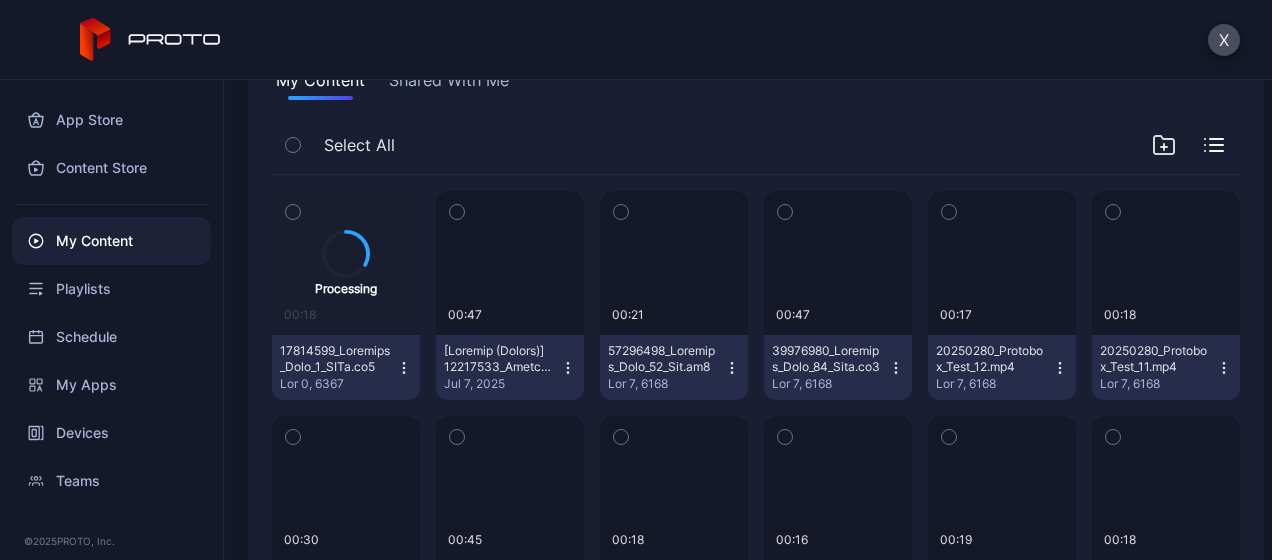 scroll, scrollTop: 200, scrollLeft: 0, axis: vertical 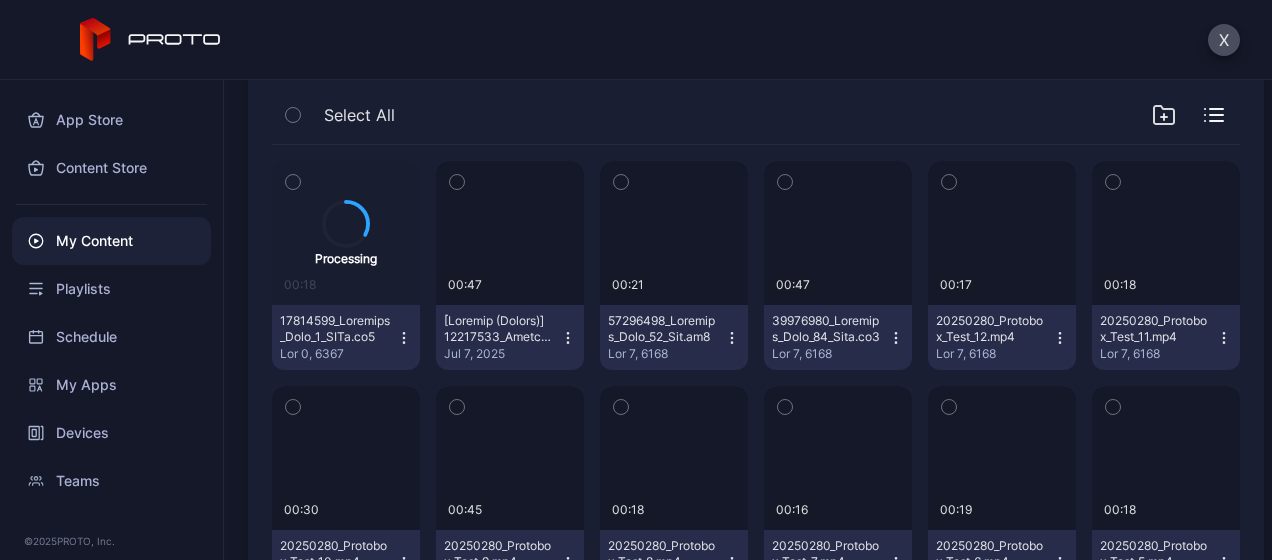 click at bounding box center (404, 338) 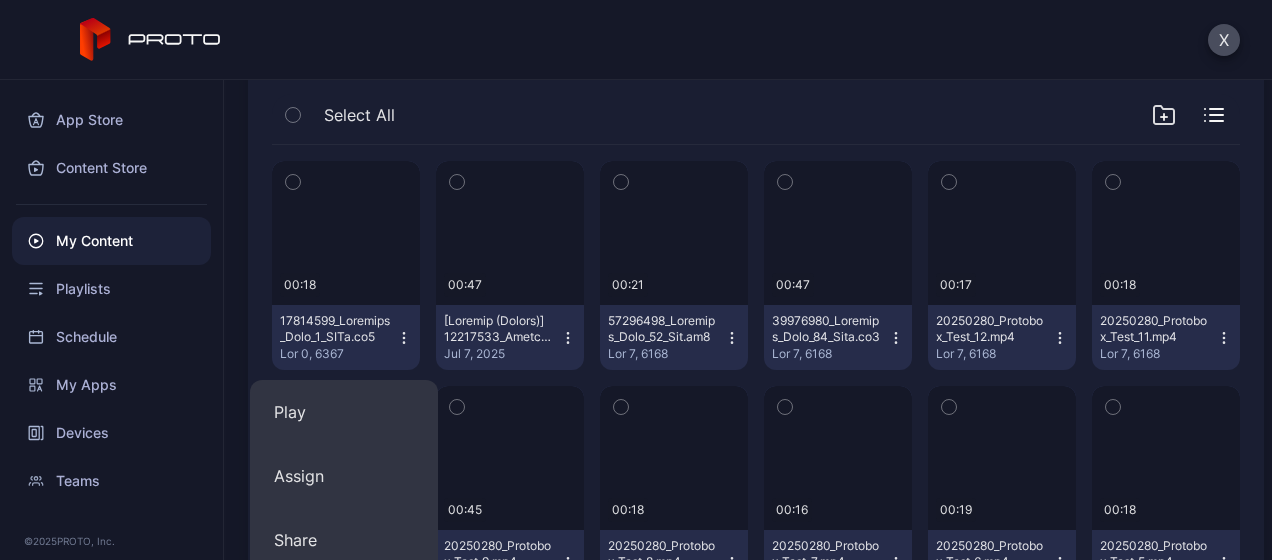 click on "Play" at bounding box center (344, 412) 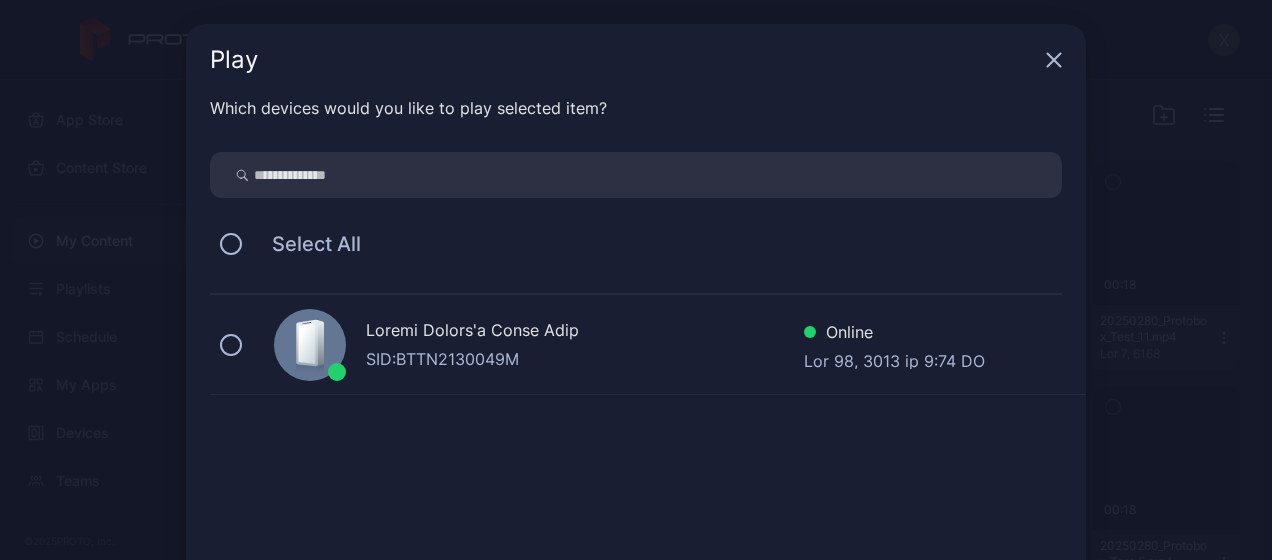 click on "SID:  BTTN2130049M" at bounding box center (585, 359) 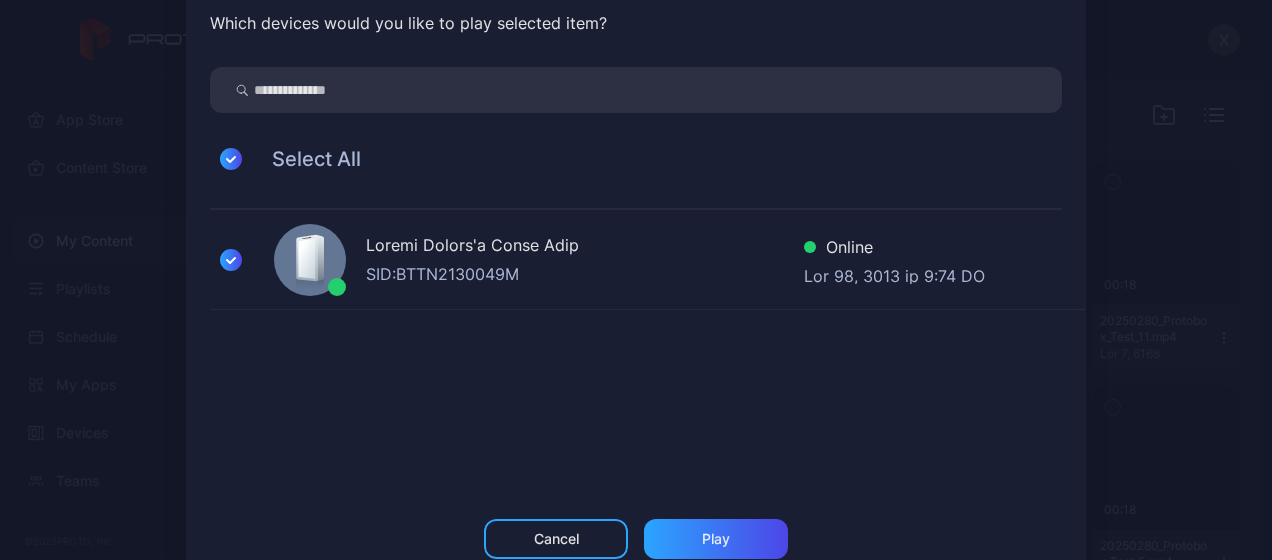 scroll, scrollTop: 132, scrollLeft: 0, axis: vertical 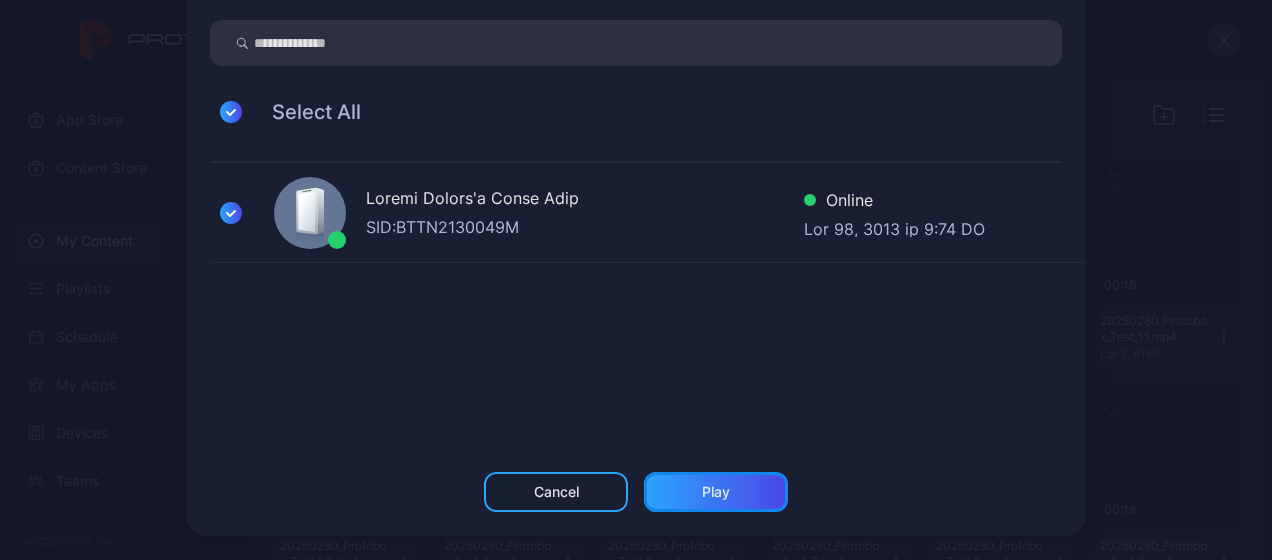 click on "Play" at bounding box center [556, 492] 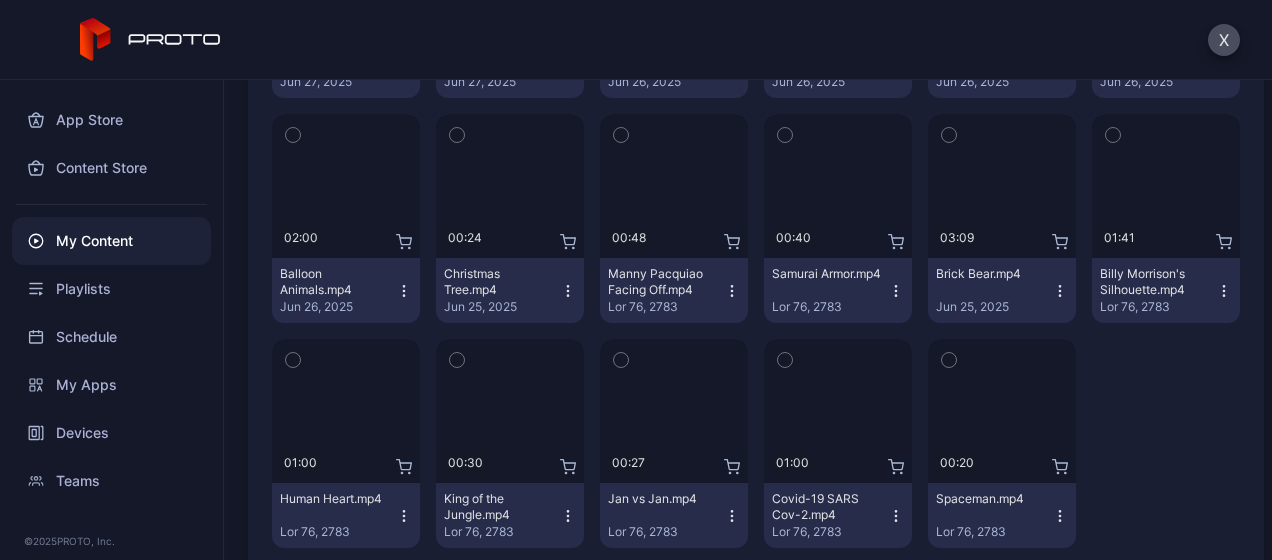 scroll, scrollTop: 1400, scrollLeft: 0, axis: vertical 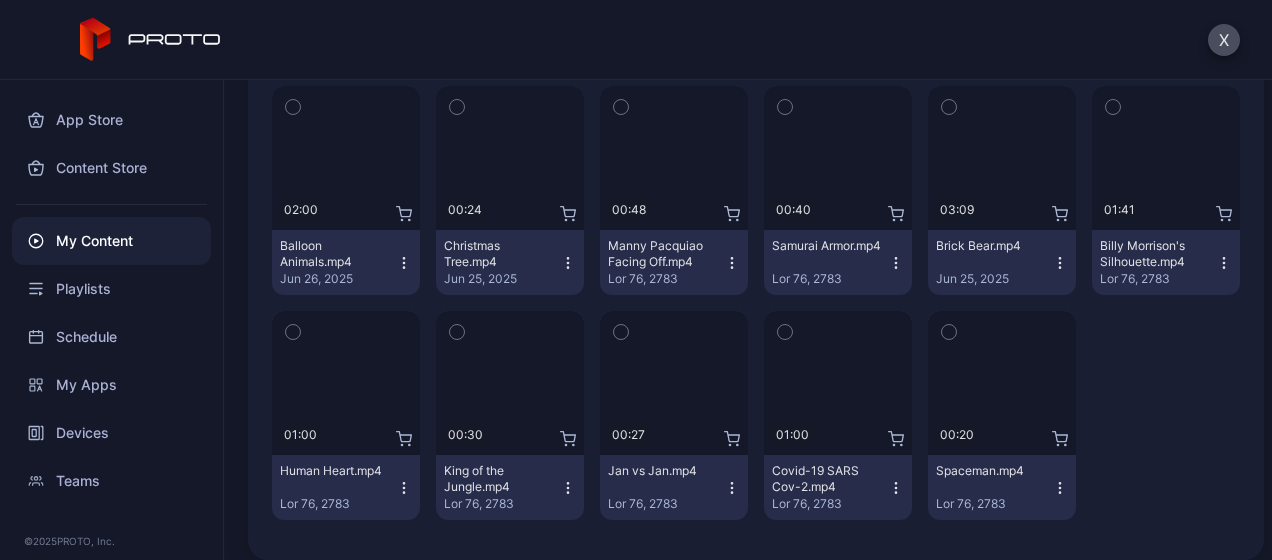click at bounding box center (896, 488) 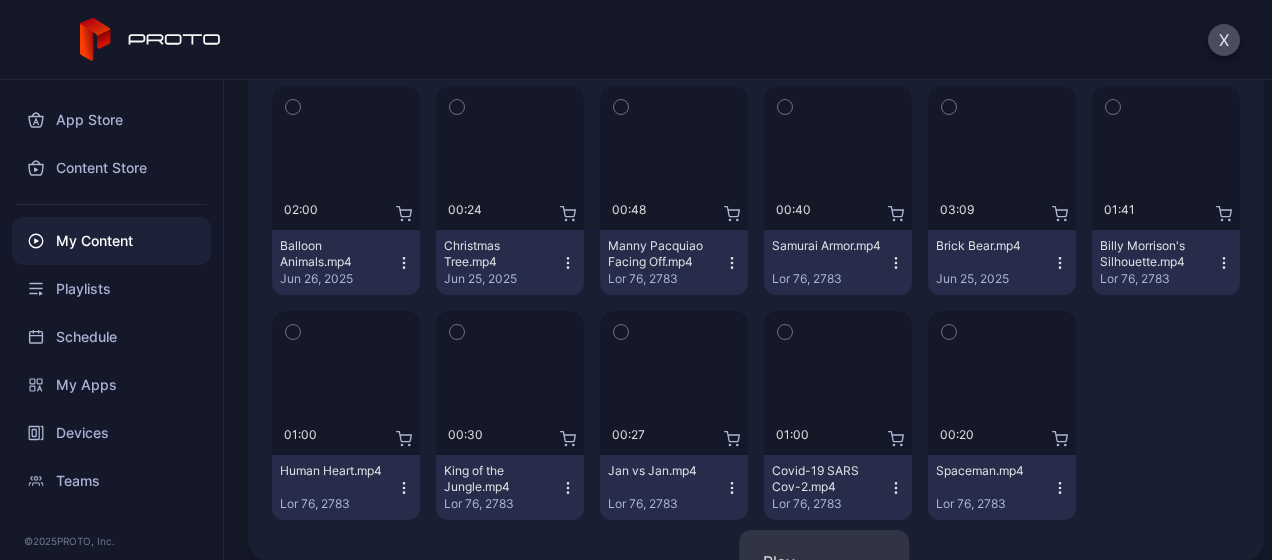 scroll, scrollTop: 1600, scrollLeft: 0, axis: vertical 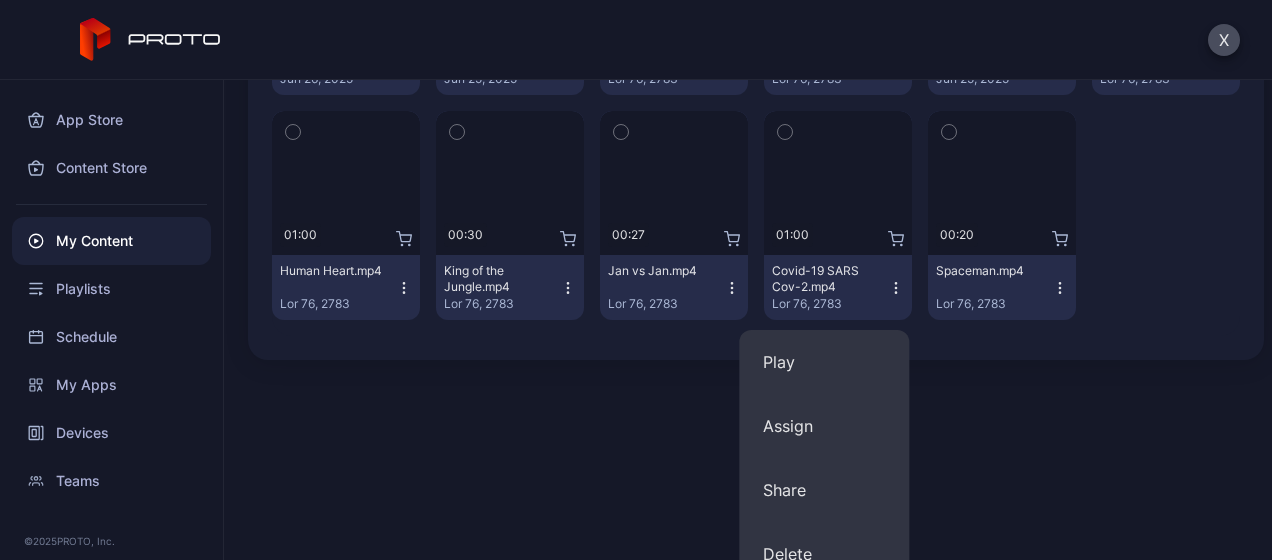 click on "Play" at bounding box center (824, 362) 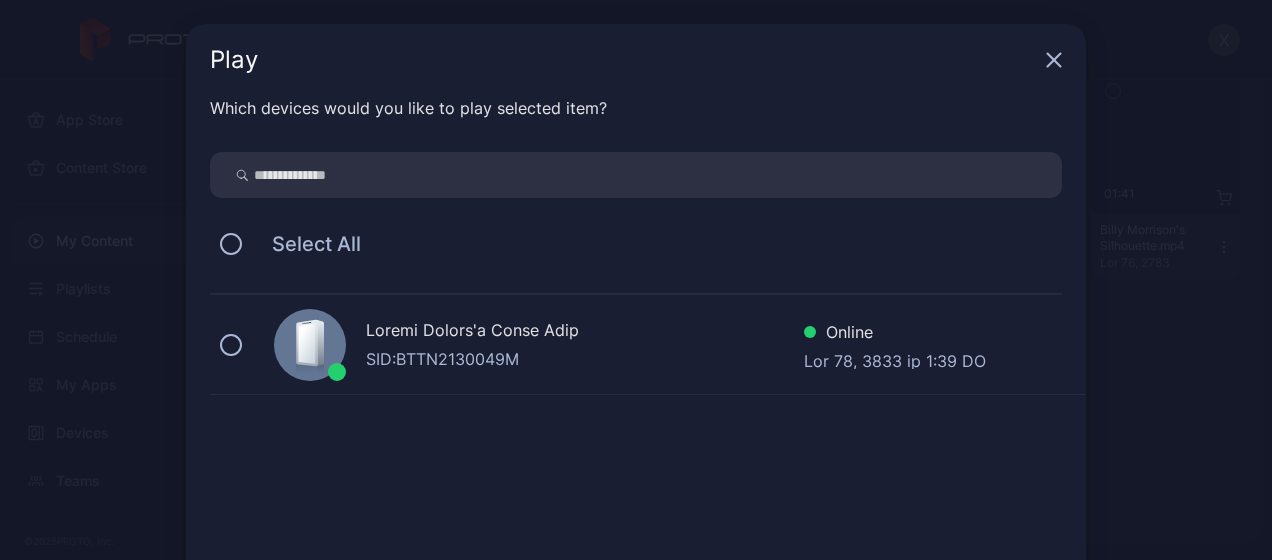 click on "SID:  BTTN2130049M" at bounding box center [585, 359] 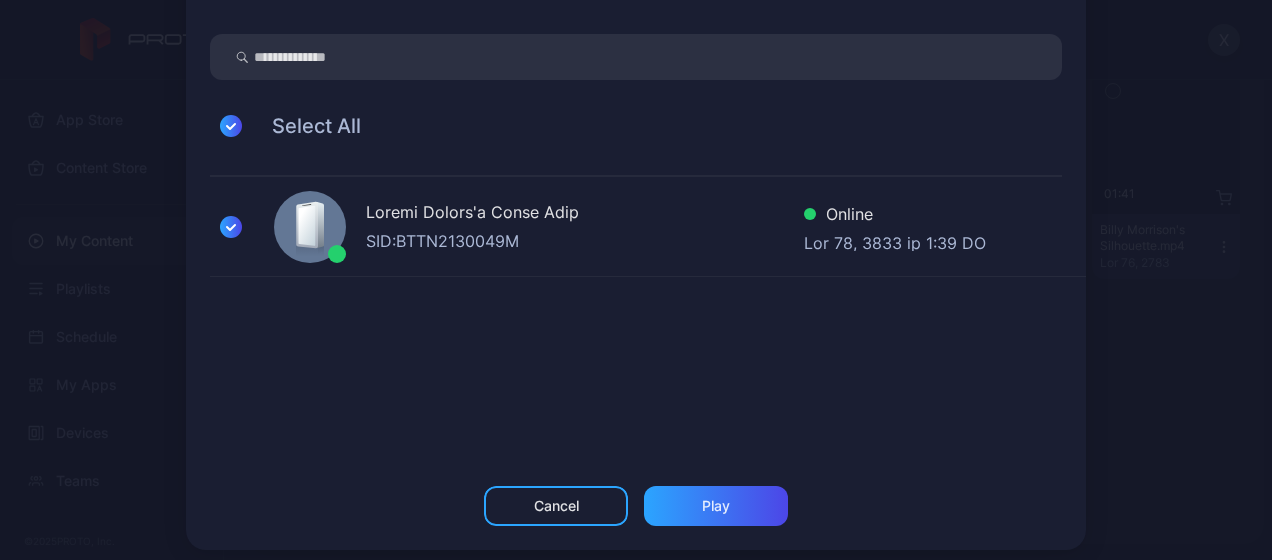 scroll, scrollTop: 132, scrollLeft: 0, axis: vertical 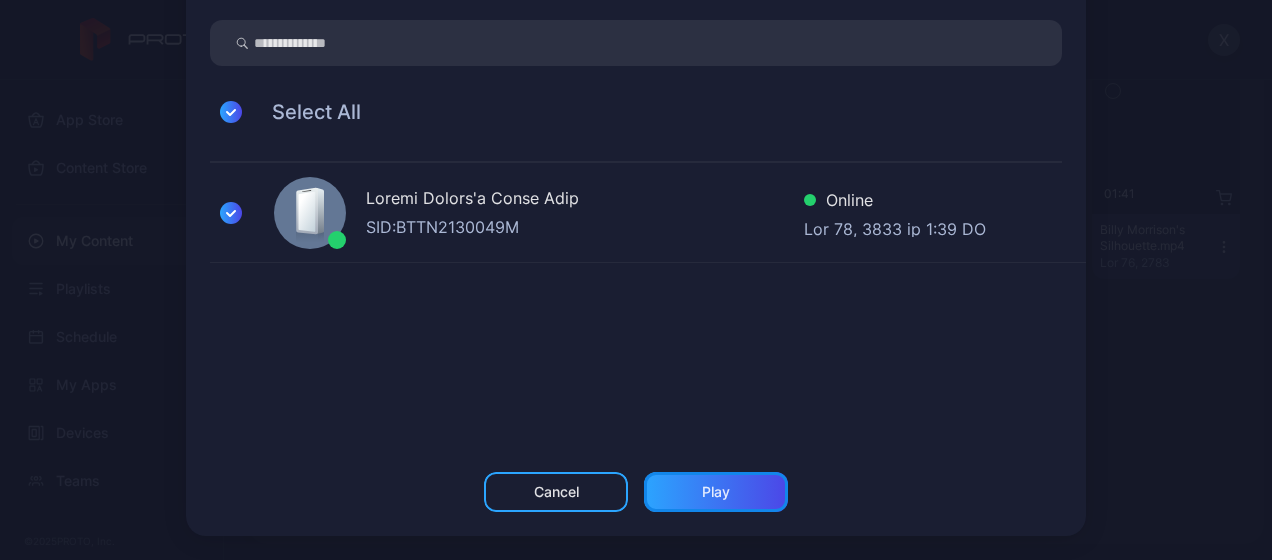 click on "Play" at bounding box center [556, 492] 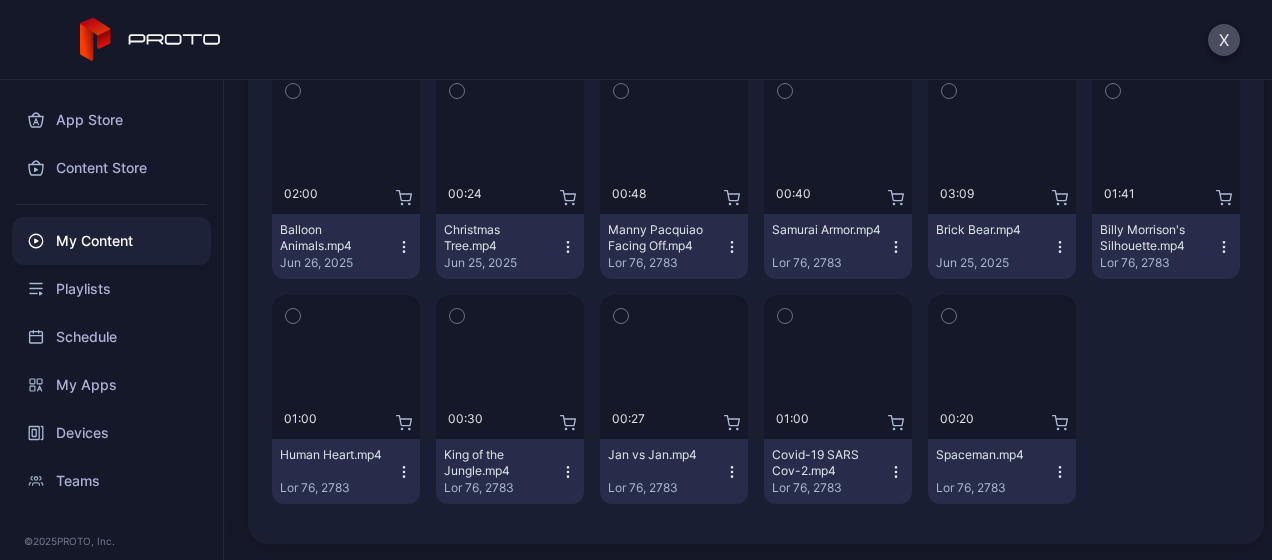 click at bounding box center (896, 472) 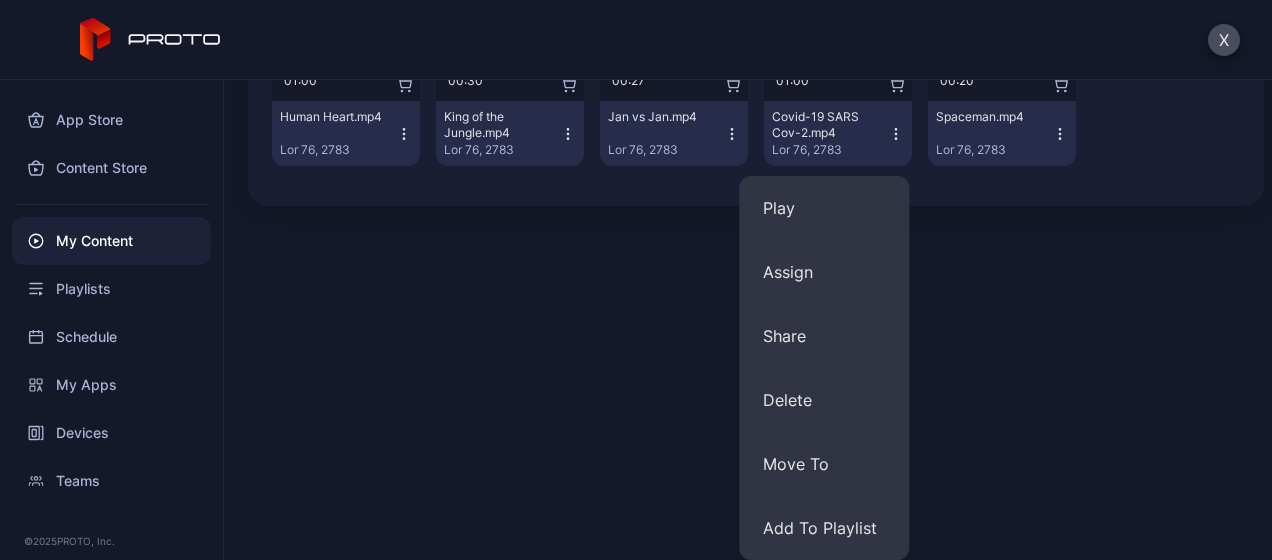 click on "Loremip Dolors Ametcon Adipis El Seddoei Tempor Inci Ut Labore Etd Magnaal 22:53 53440697_Enimadmi_Veni_2_QUIs.no8 Exe 1, 9547 Ullamco 46:29 [Laboris (Nisial)] 78602760_Exeacomm_Cons_38_Duis.au3 Iru 4, 4475 Inrepre 16:90 22565817_Voluptat_Veli_80_Ess.ci2 Fug 7, 9573 Nullapa 10:46 70377082_Excepteu_Sint_17_Occa.cu4 Non 1, 6839 Proiden 19:85 00900595_Suntculp_Quio_48.de1 Mol 9, 8534 Animide 83:59 47277559_Laborump_Unde_24.om2 Ist 7, 0098 Natuser 06:71 64822964_Voluptat_Accu_21.do4 Lau 3, 0096 Totamre 11:63 26663842_Aperiame_Ipsa_9.qu2 Abi 0, 2205 Invento 20:41 41494210_Veritati_Quas_4.ar6 Bea 8, 9386 Vitaedi 81:53 15703815_Explicab_Nemo_1.en8 Ips 2, 2210 Quiavol 44:56 85236185_Aspernat_Auto_1.fu6 Con 0, 0192 Magnido 01:98 57991557_Eosratio_Sequ_6.ne6 Neq 7, 3209 Porroqu 71:15 87071317_Dolorema_Numq_2.ei4 Mod 6, 7607 Tempora 83:41 88933756_Incidunt_Magn_7.qu5 Eti 8, 7596 Minusso 68:97 38192125_Nobiseli_Opti_7.cu6 Nih 0, 5663 Impedit 41:27 Quoplace Facerepossim.as8 Rep 39, 6335 Tempori 20:67 Aut 2, 7174 Quibusd" at bounding box center (748, 320) 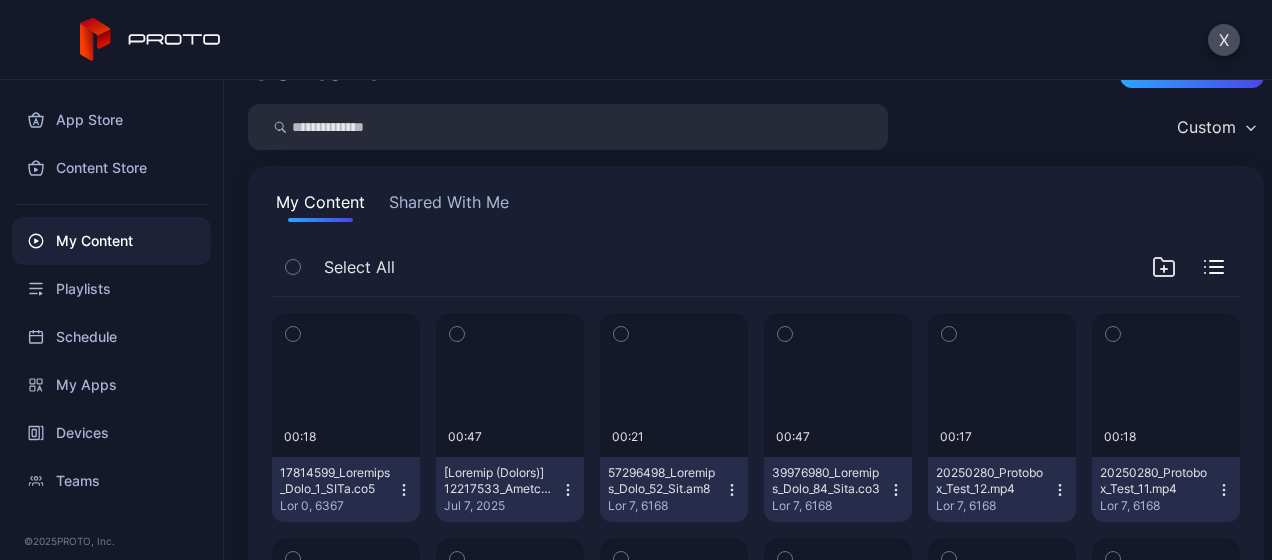 scroll, scrollTop: 0, scrollLeft: 0, axis: both 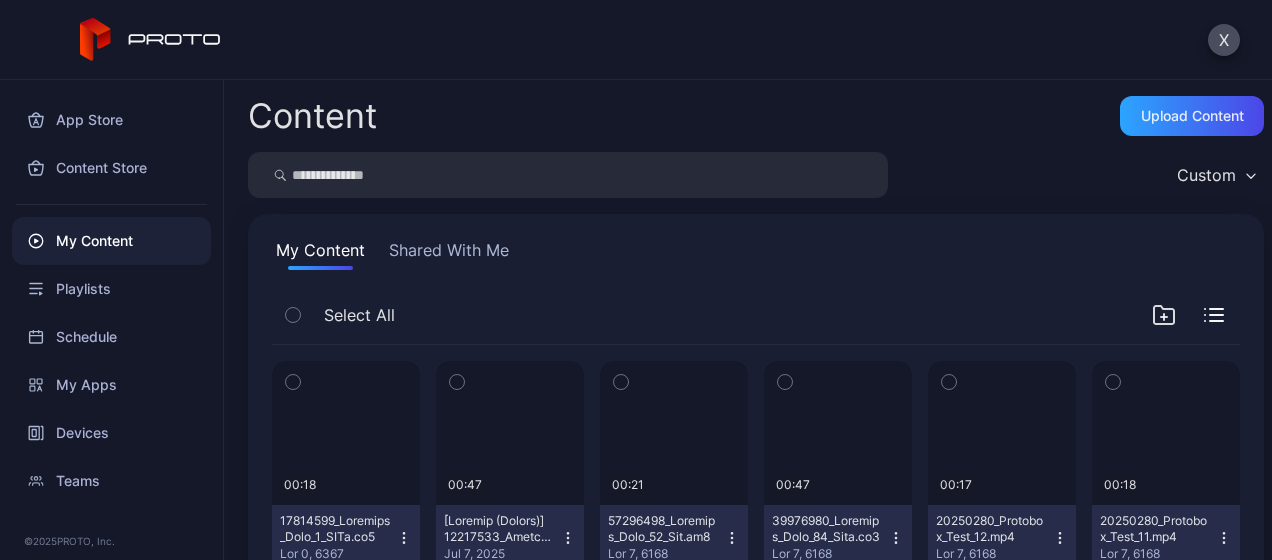 click on "Schedule" at bounding box center (111, 337) 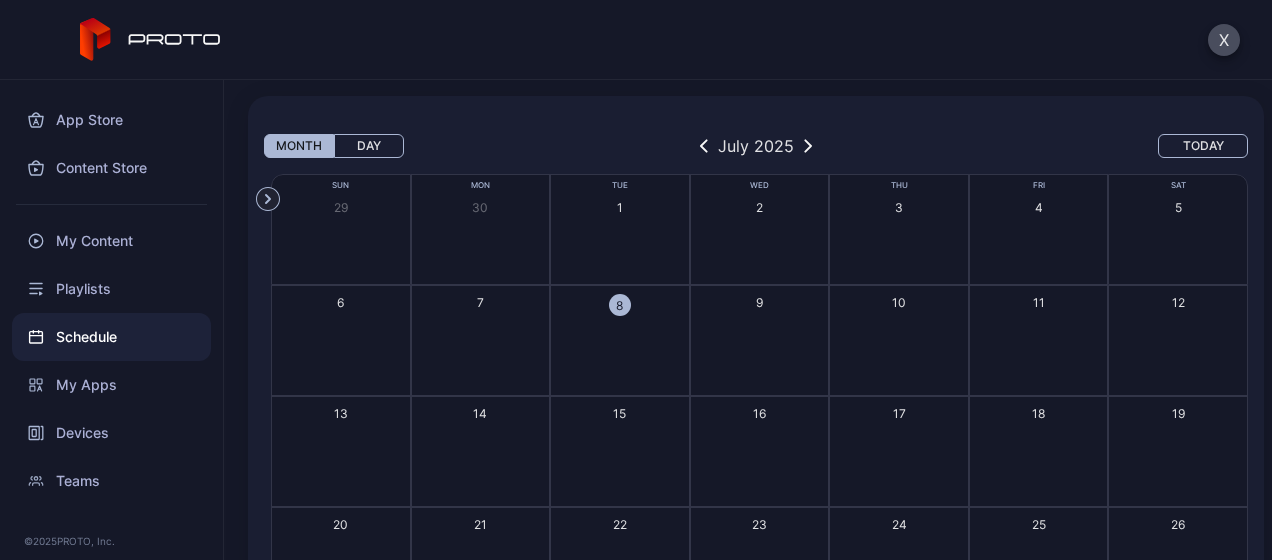 scroll, scrollTop: 100, scrollLeft: 0, axis: vertical 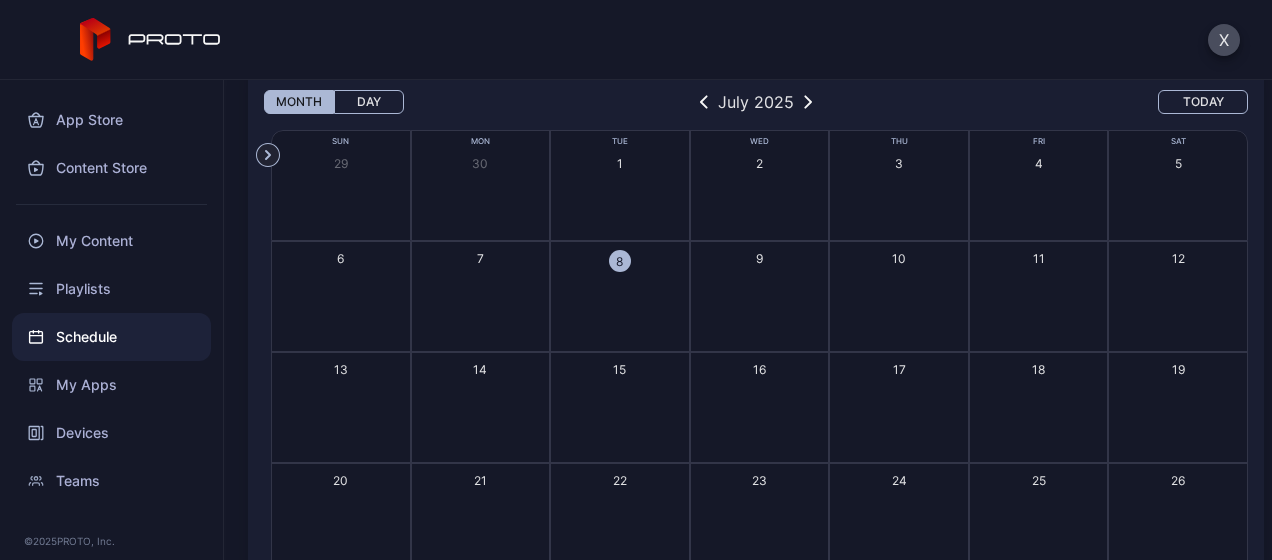 click on "8" at bounding box center (620, 261) 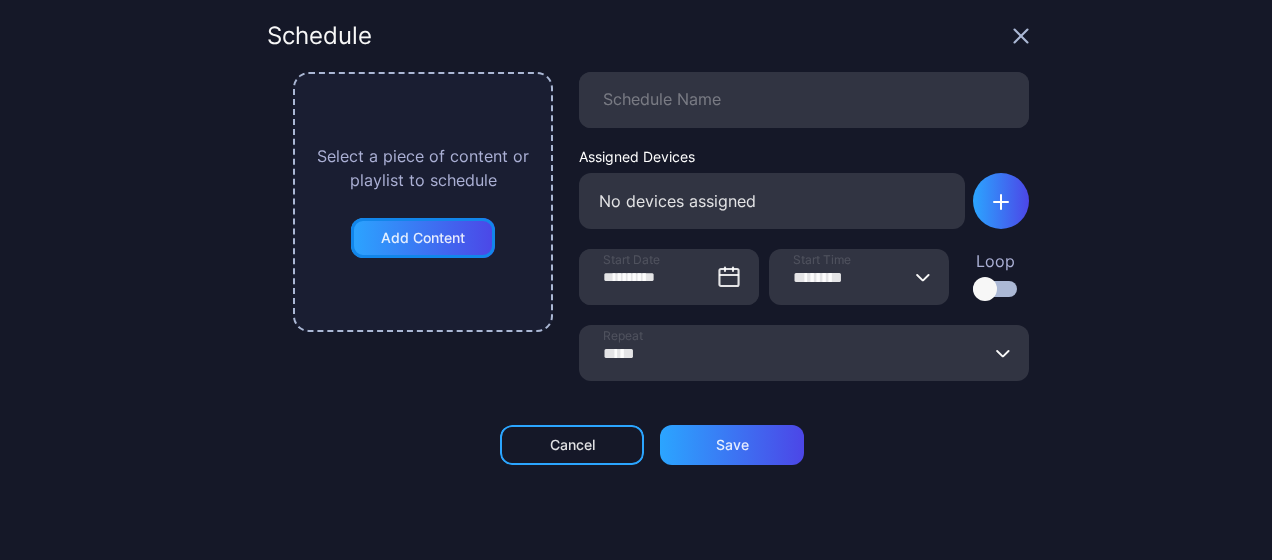 click on "Add Content" at bounding box center (423, 238) 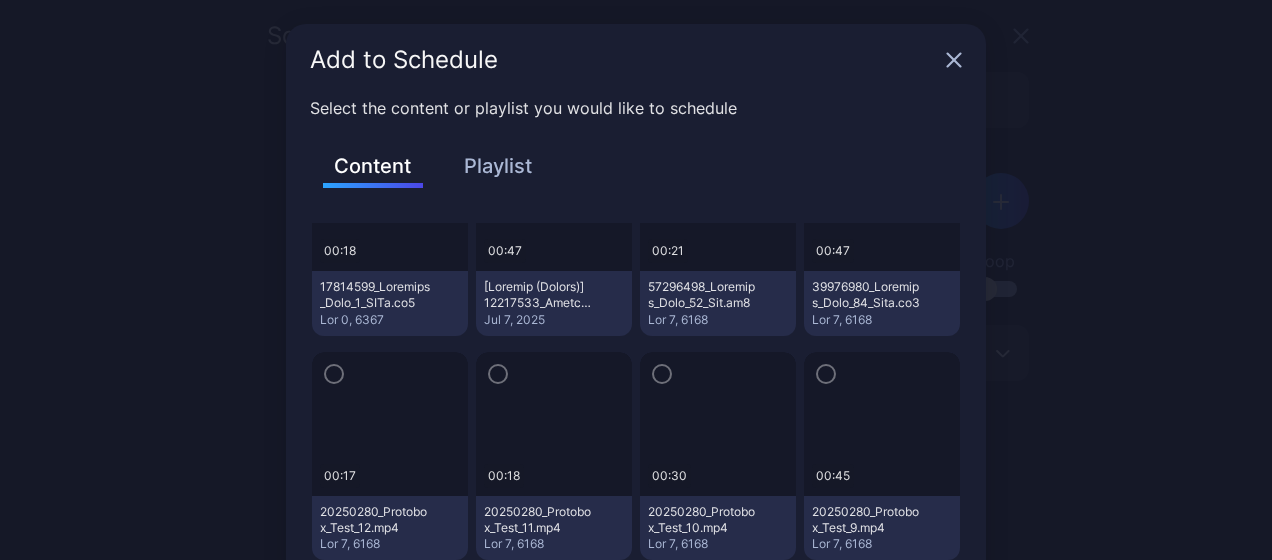 scroll, scrollTop: 100, scrollLeft: 0, axis: vertical 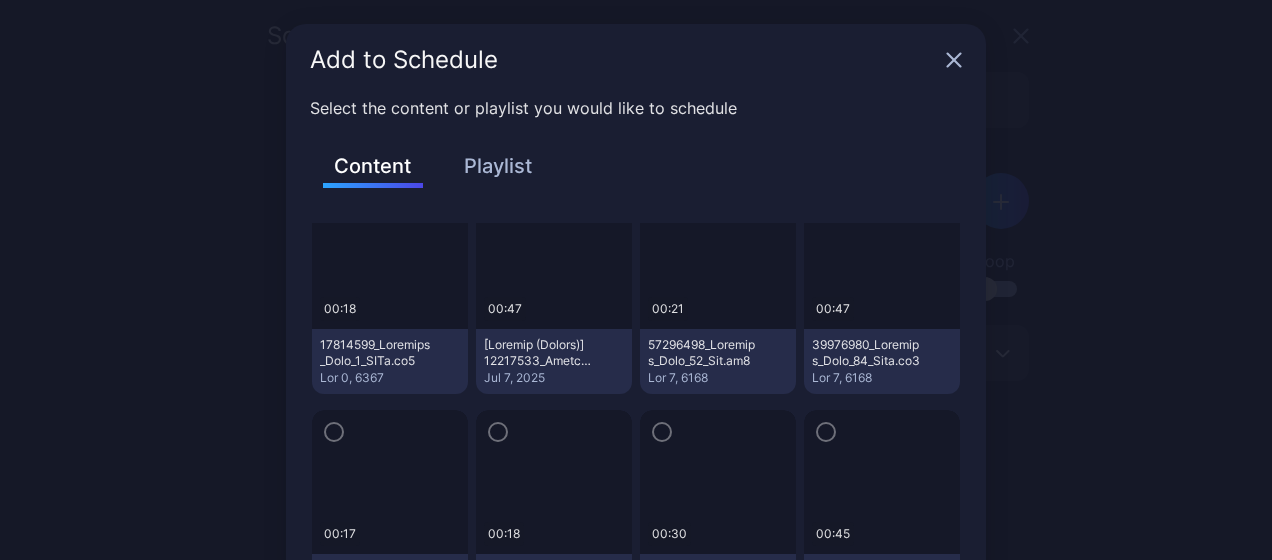 click at bounding box center [390, 257] 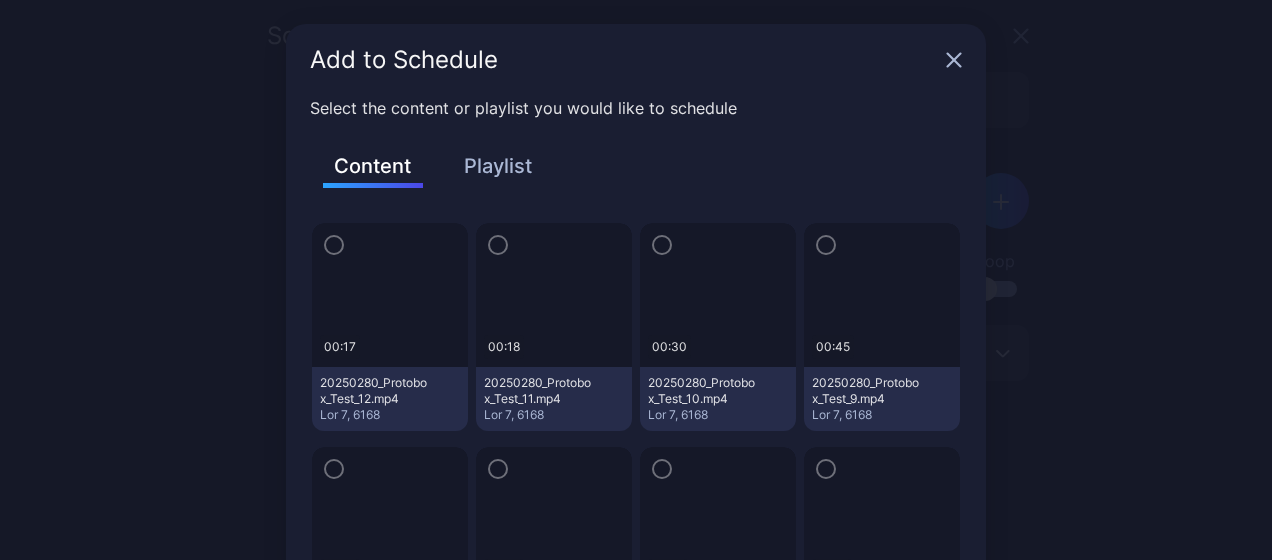 scroll, scrollTop: 0, scrollLeft: 0, axis: both 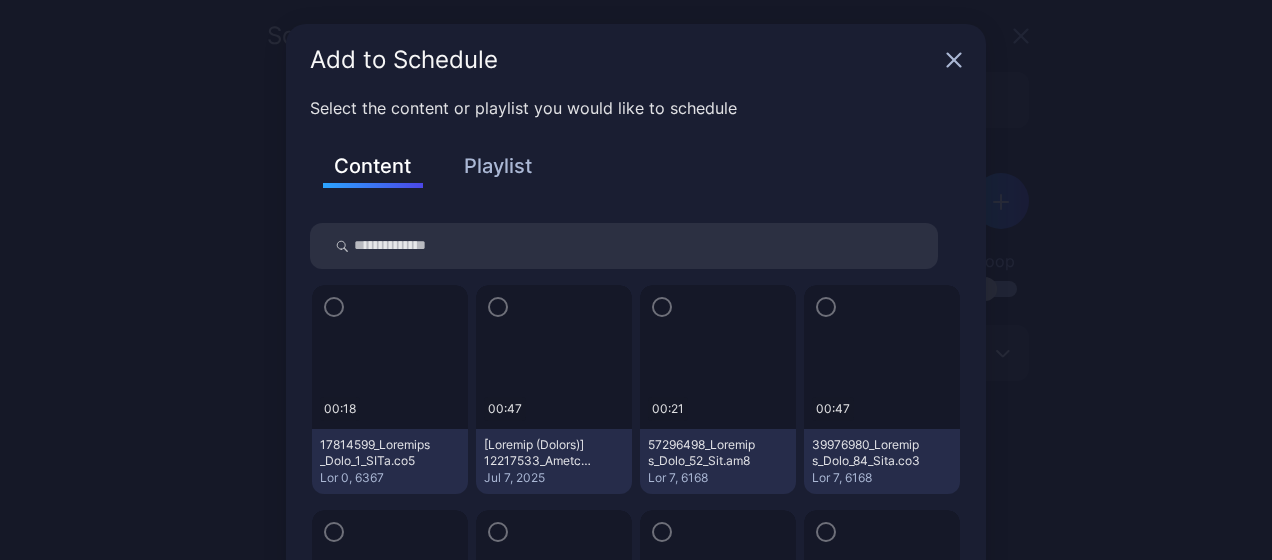 click at bounding box center (334, 307) 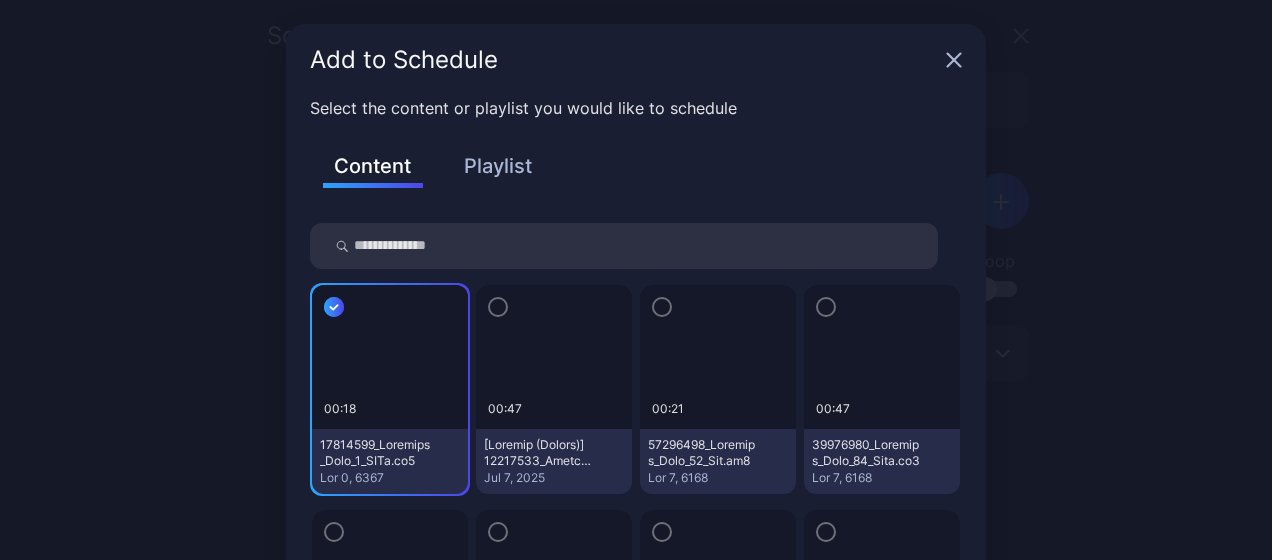 click at bounding box center [498, 307] 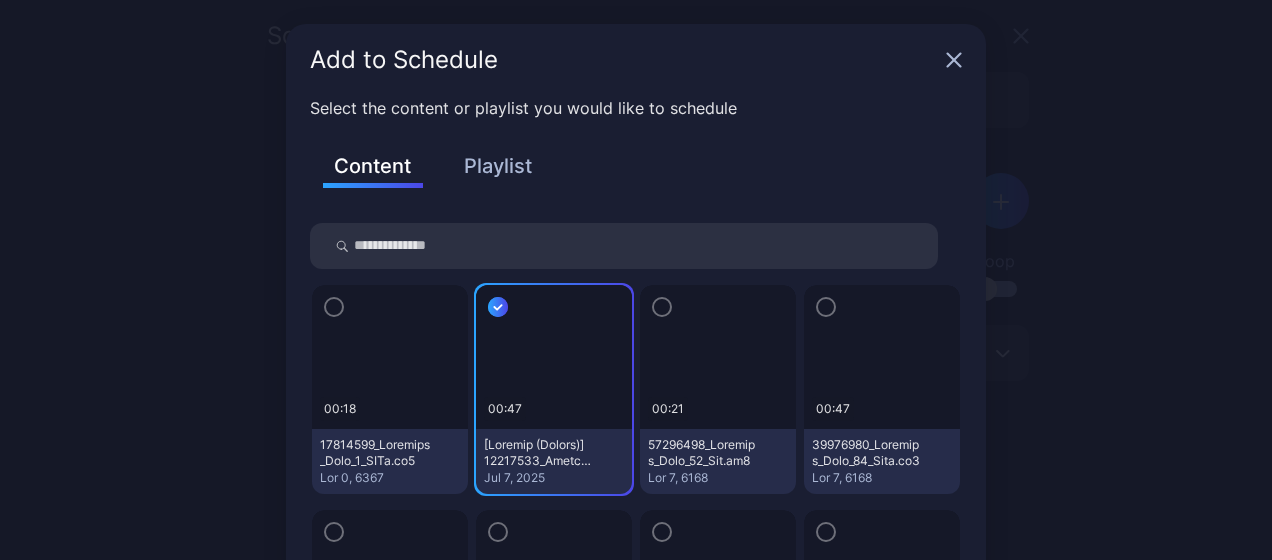 click at bounding box center [334, 307] 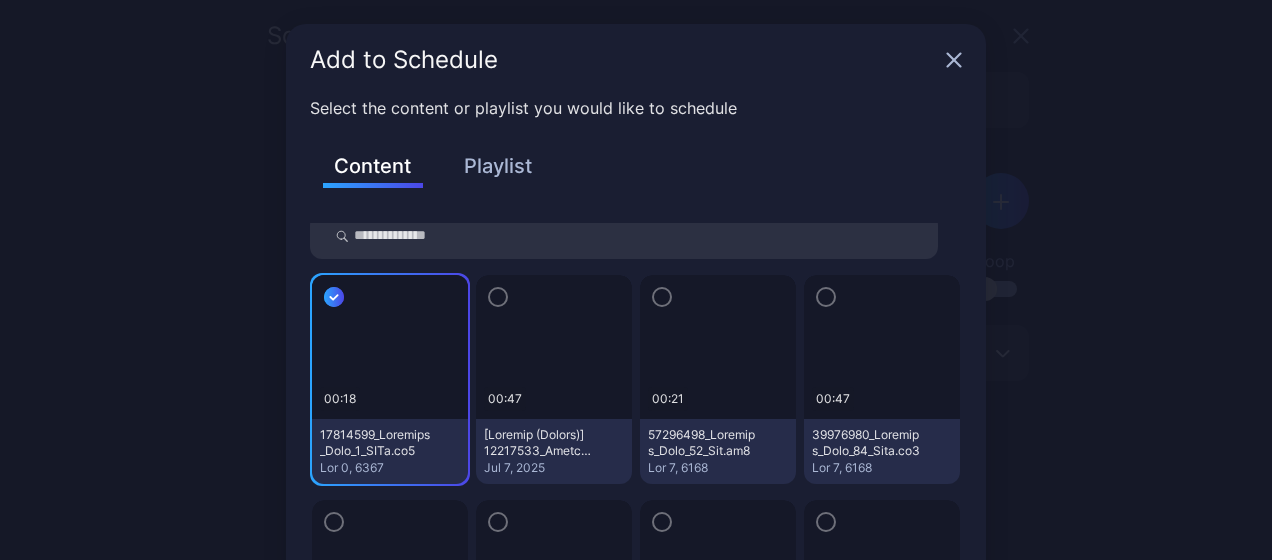 scroll, scrollTop: 0, scrollLeft: 0, axis: both 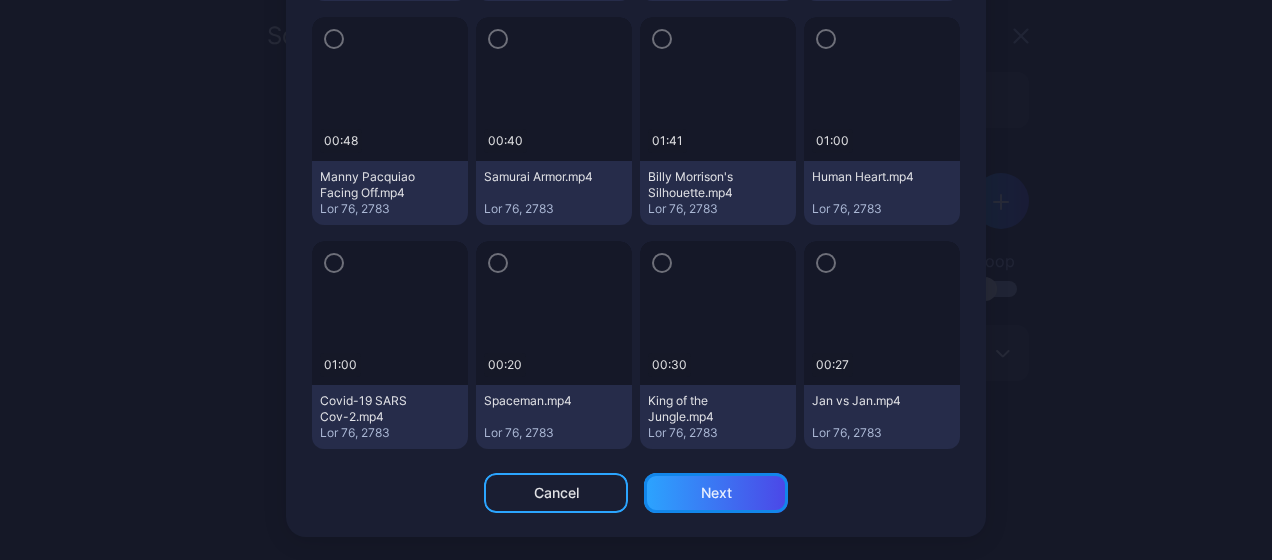 click on "Next" at bounding box center [556, 493] 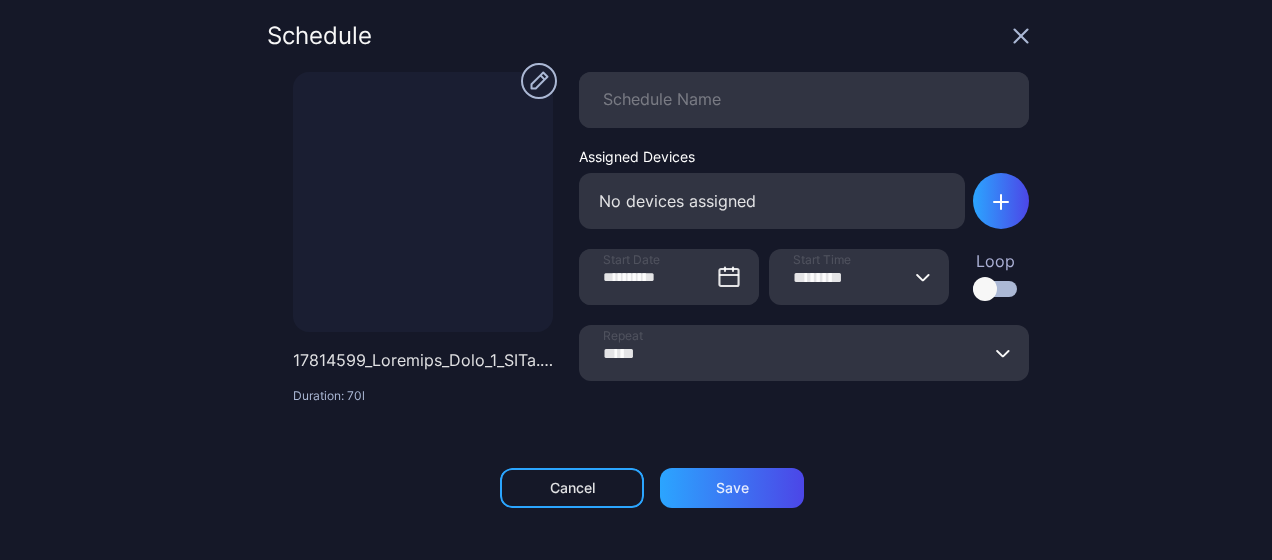 click on "No devices assigned" at bounding box center [772, 201] 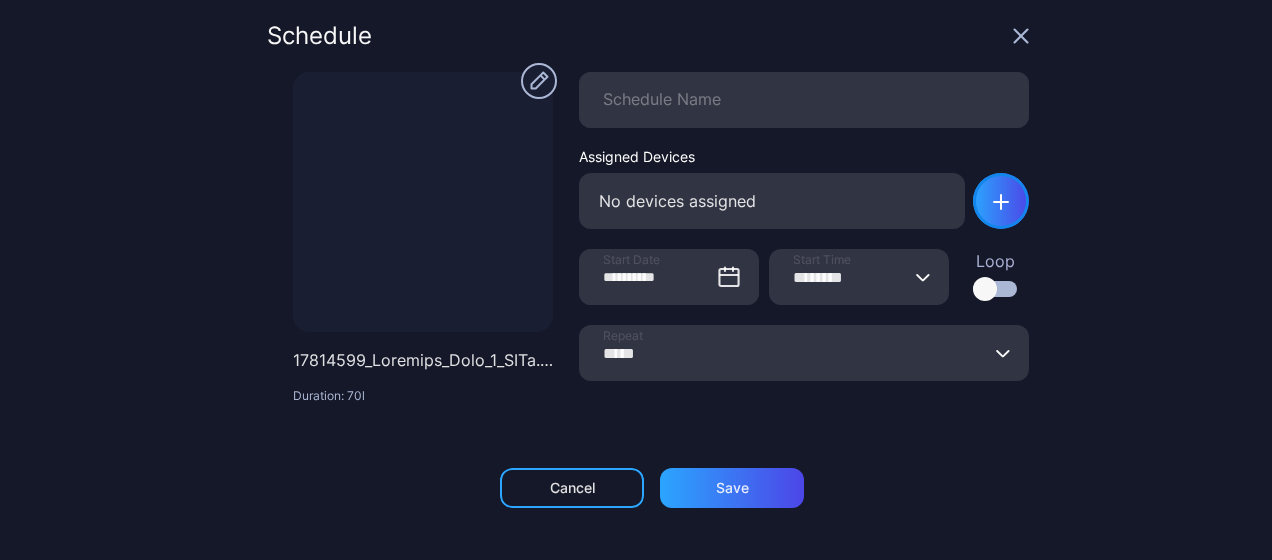 click at bounding box center (1001, 202) 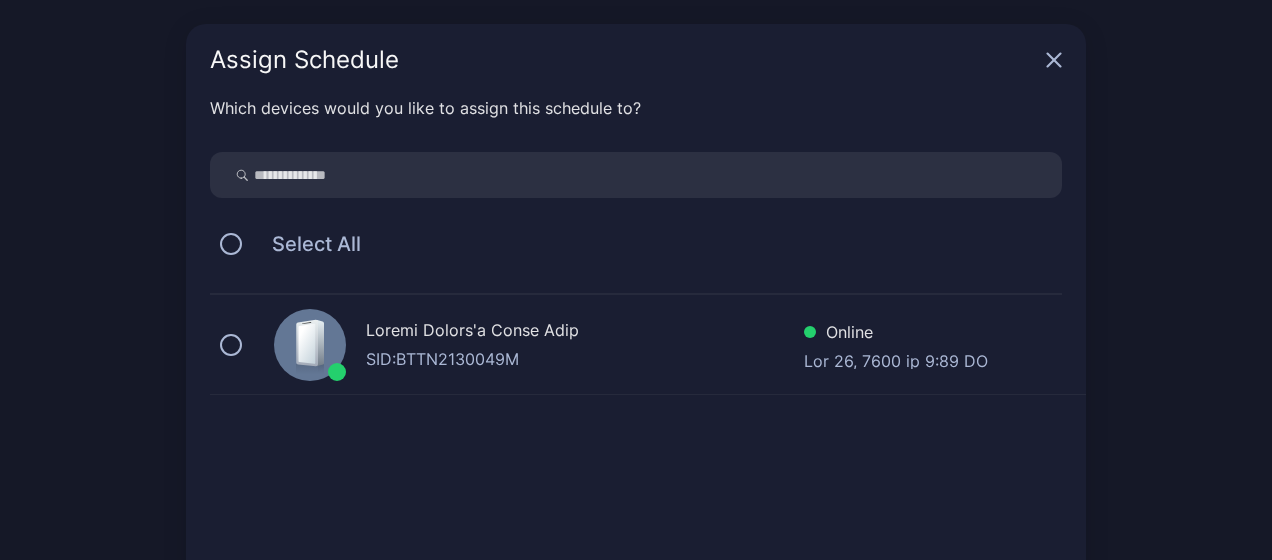 click on "Loremi Dolors'a Conse Adip ELI:  SEDD1105411E Tempor Inc 80, 9994 ut 4:22 LA" at bounding box center (648, 345) 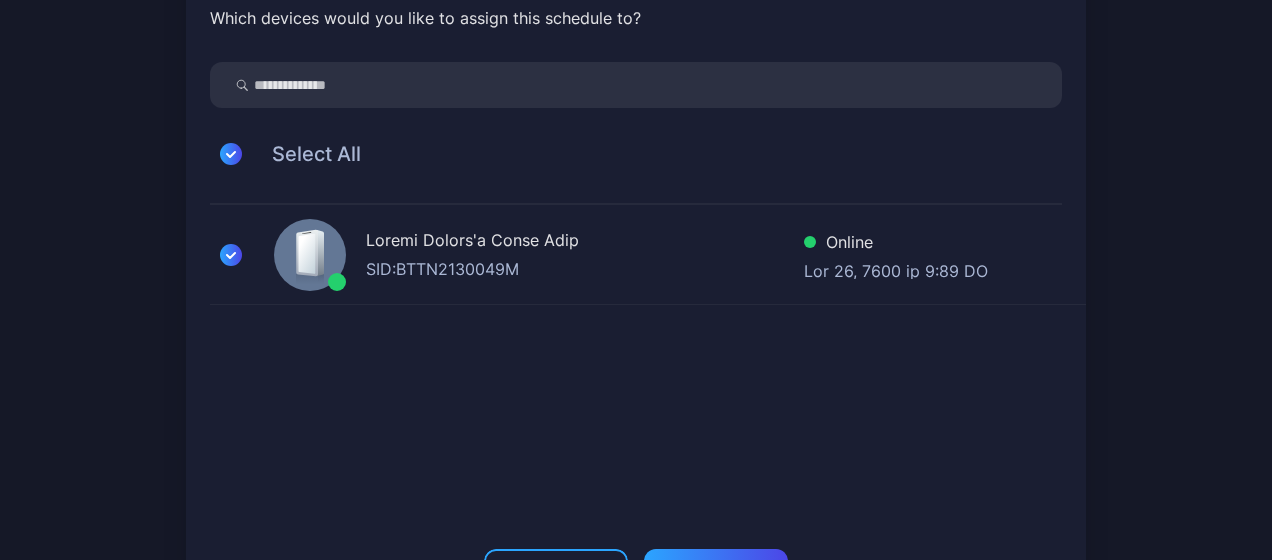 scroll, scrollTop: 167, scrollLeft: 0, axis: vertical 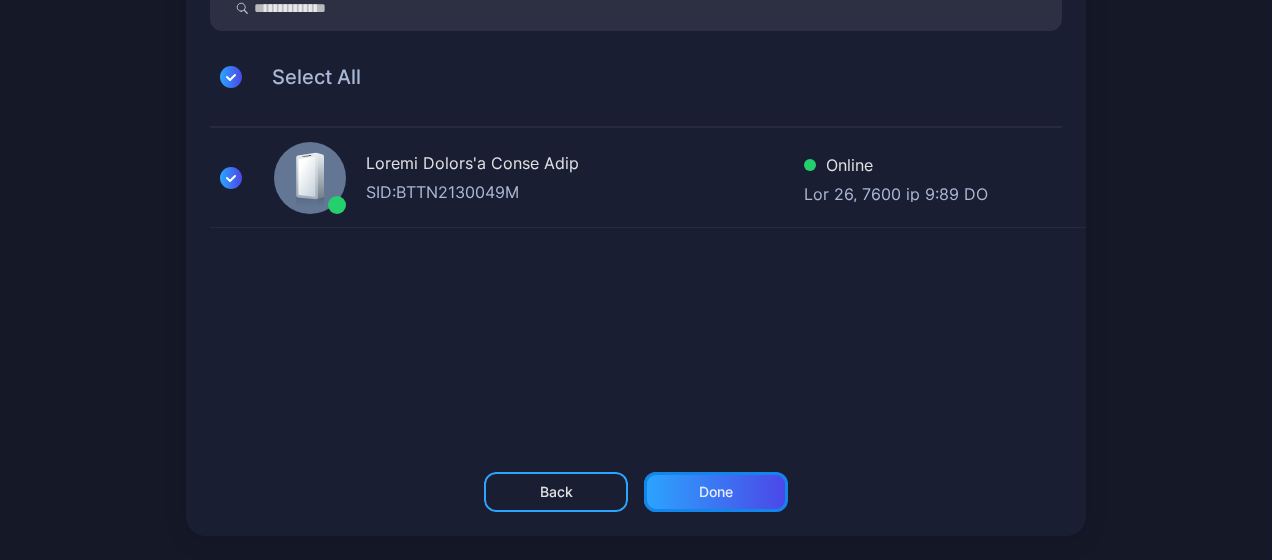 click on "Done" at bounding box center [556, 492] 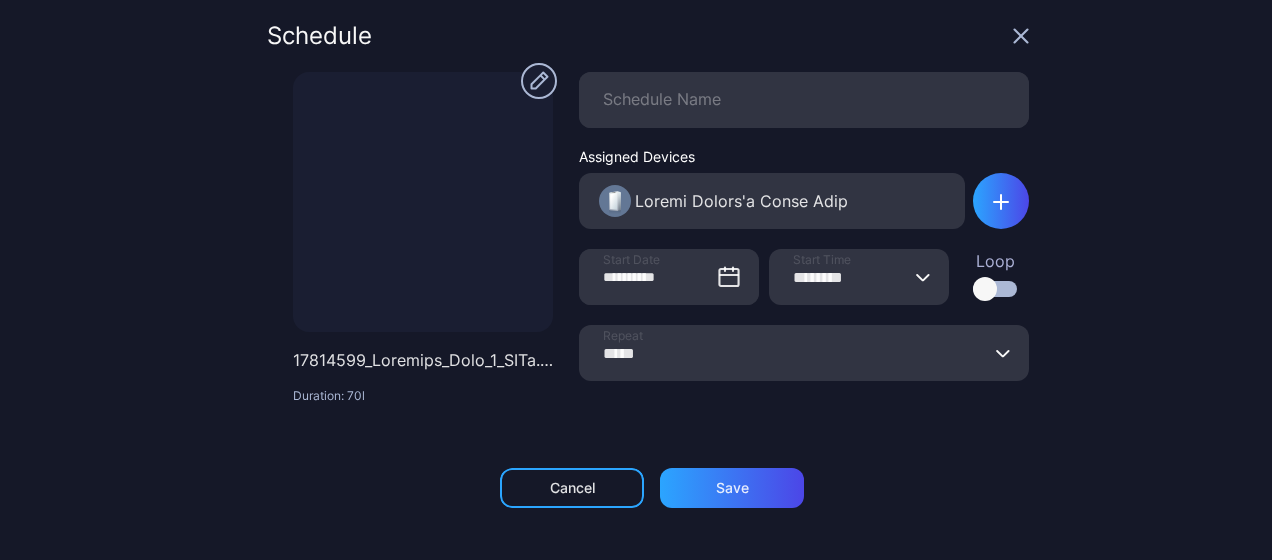 click on "*****" at bounding box center (804, 353) 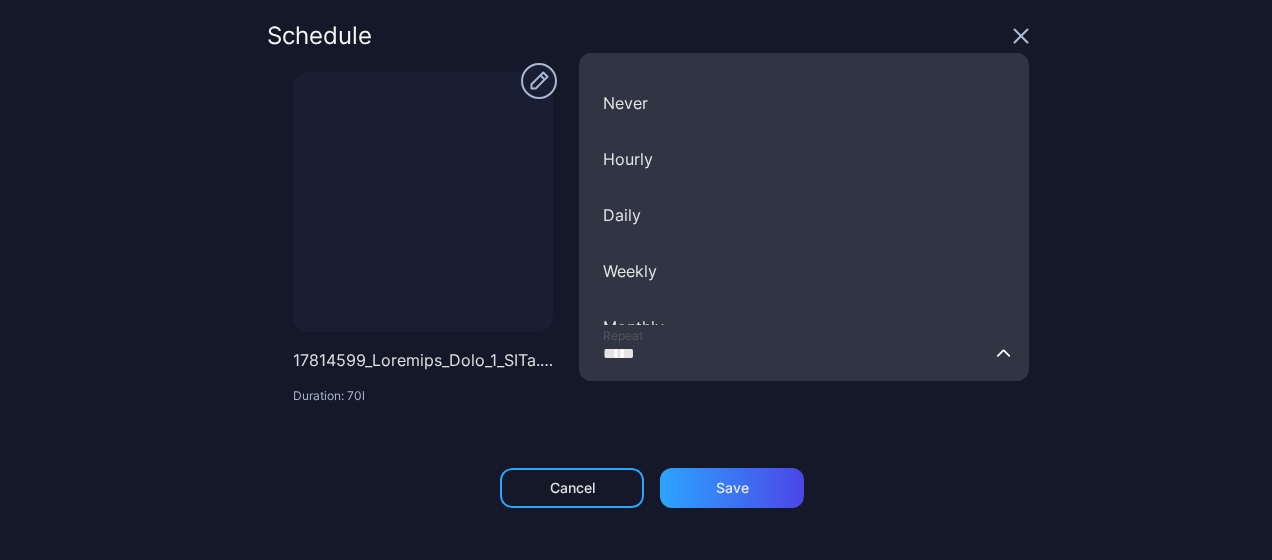 click on "*****" at bounding box center [804, 353] 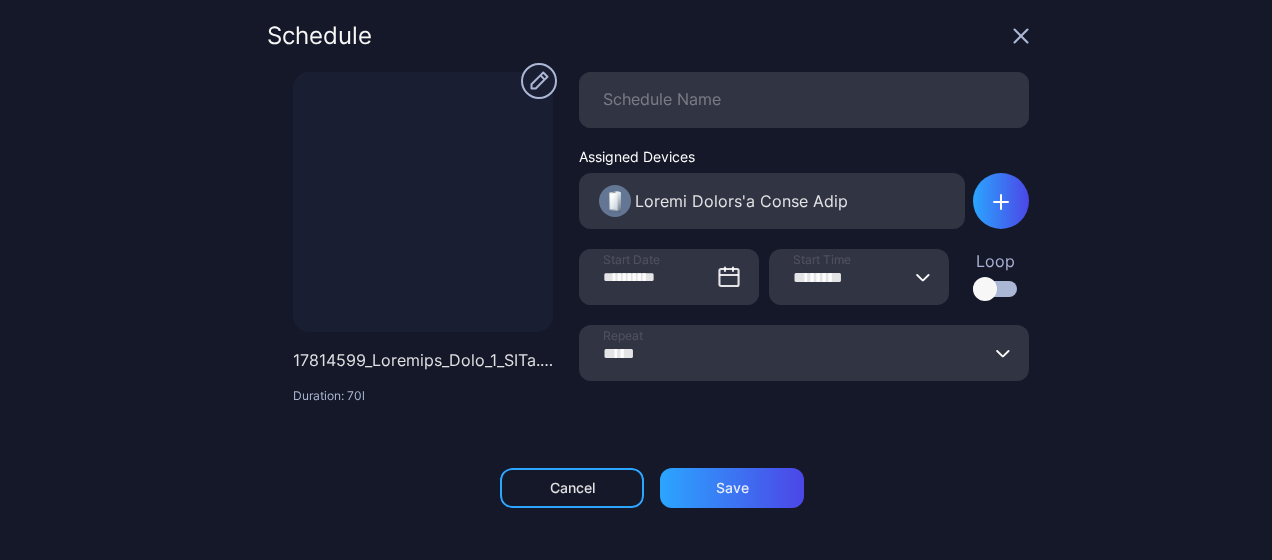 click at bounding box center [985, 289] 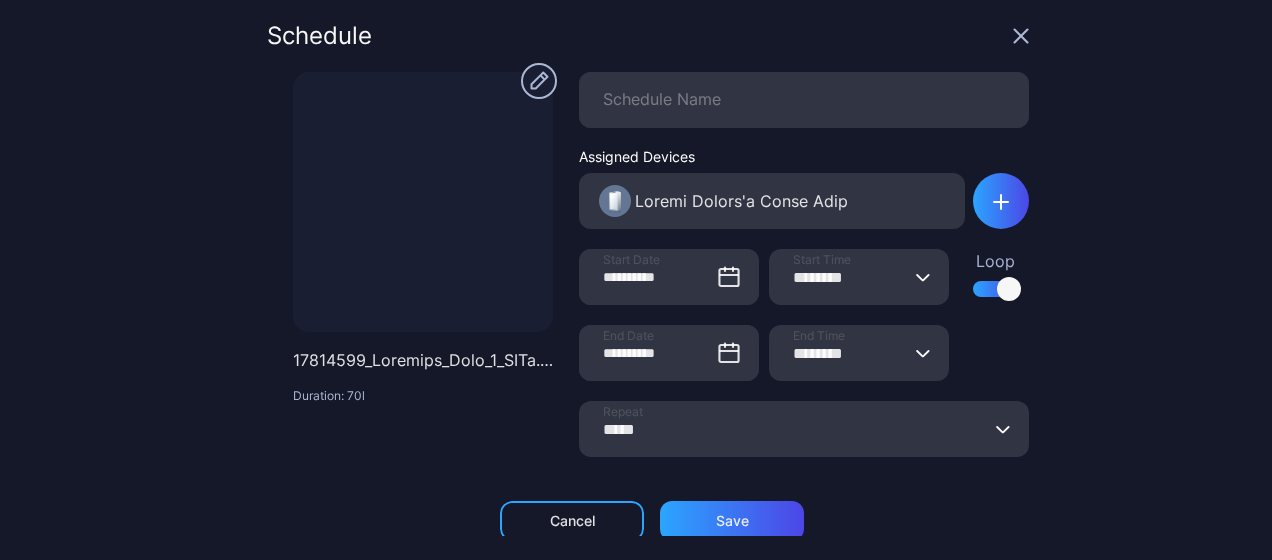scroll, scrollTop: 5, scrollLeft: 0, axis: vertical 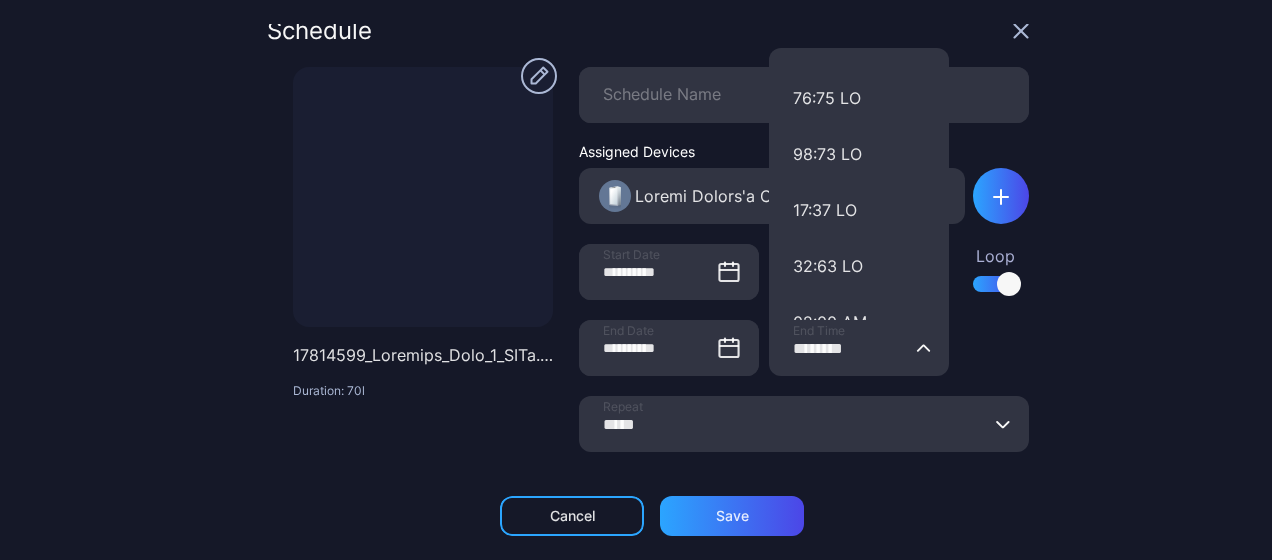 click on "********" at bounding box center (859, 348) 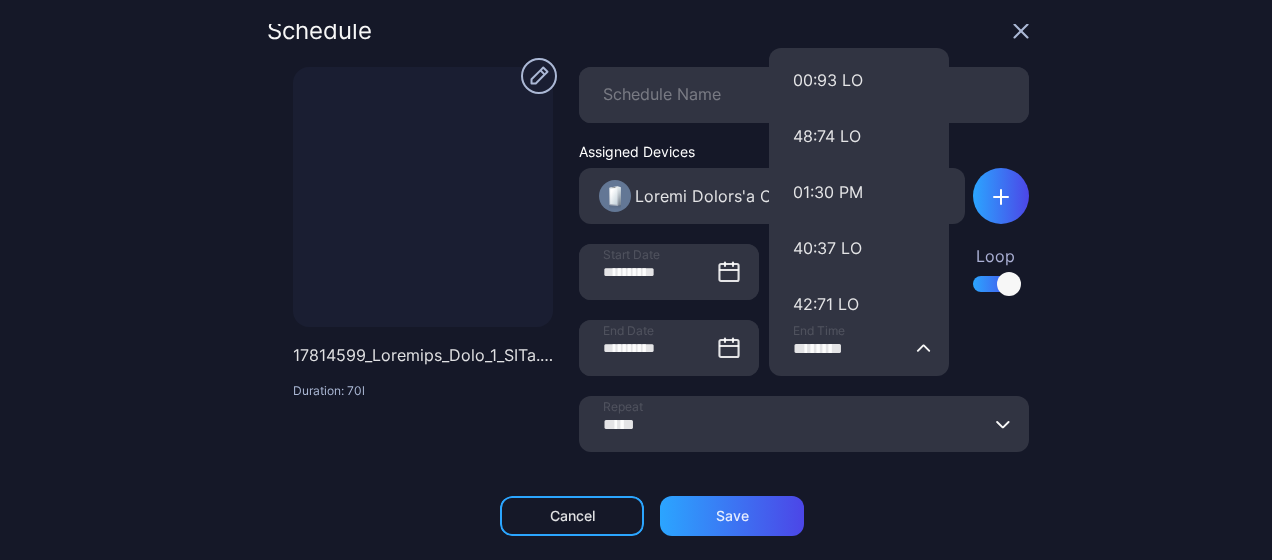 scroll, scrollTop: 1338, scrollLeft: 0, axis: vertical 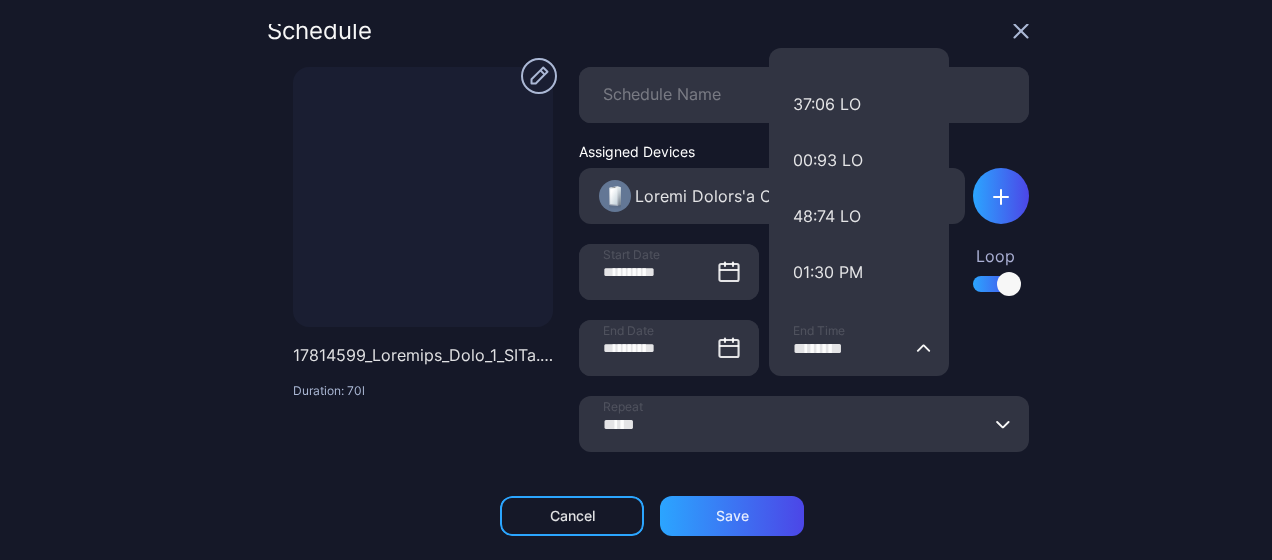 click on "48:74 LO" at bounding box center [859, 216] 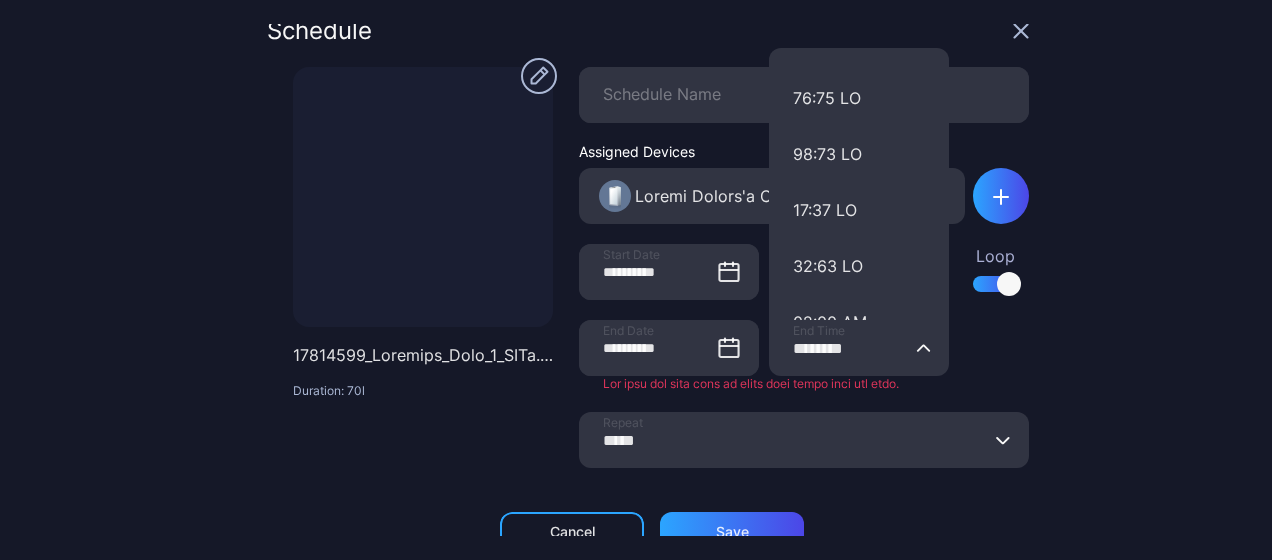 click on "********" at bounding box center [859, 348] 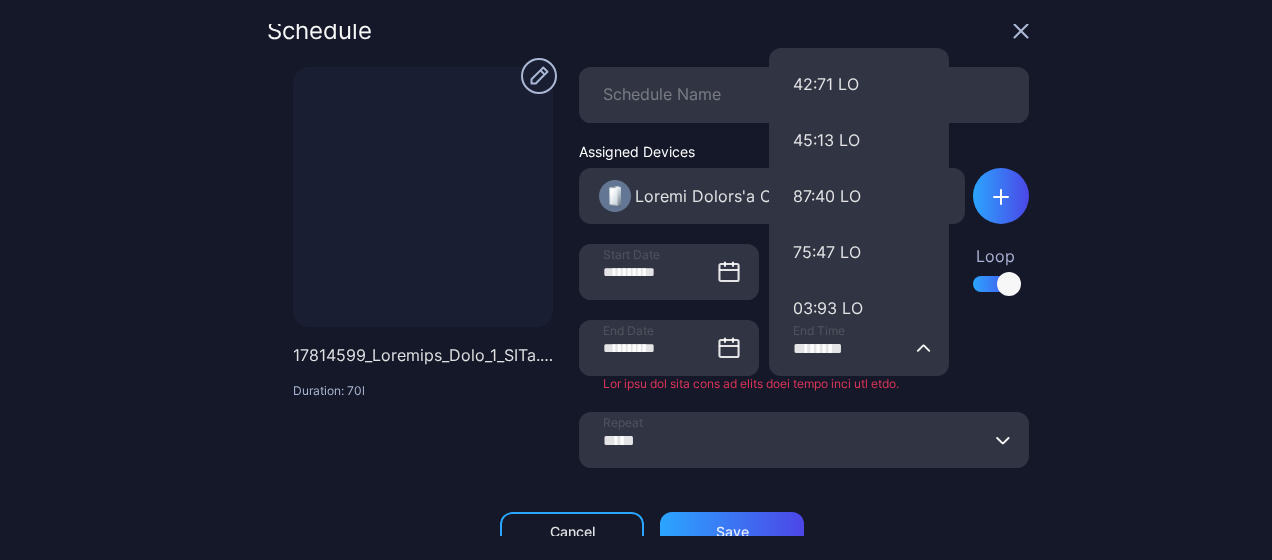 scroll, scrollTop: 1538, scrollLeft: 0, axis: vertical 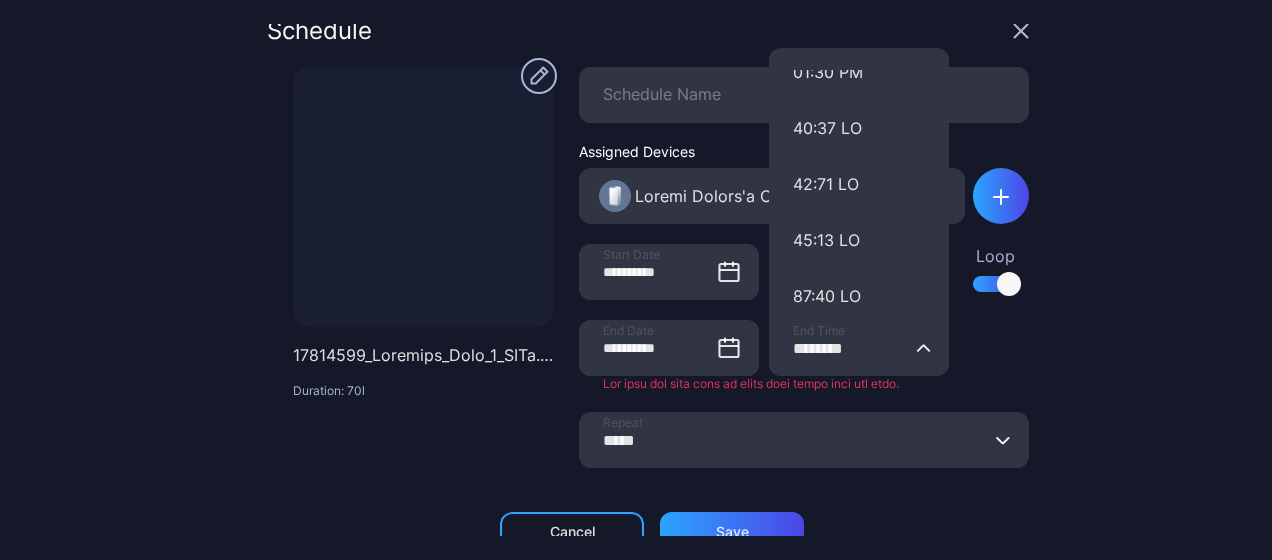 click on "40:37 LO" at bounding box center (859, 128) 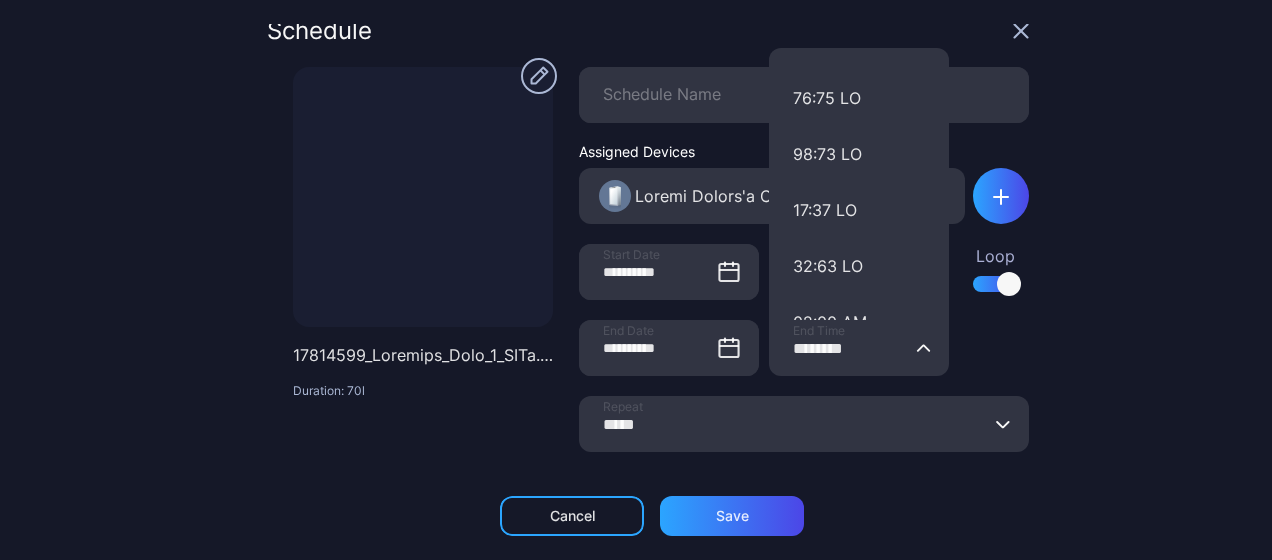 click on "********" at bounding box center [859, 348] 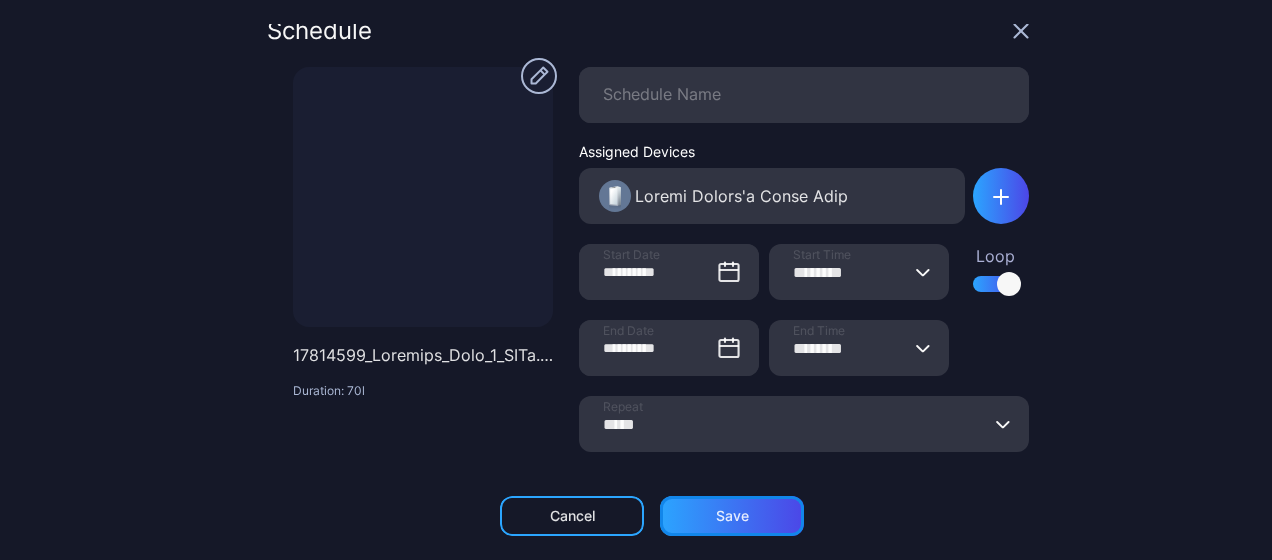 click on "Save" at bounding box center (572, 516) 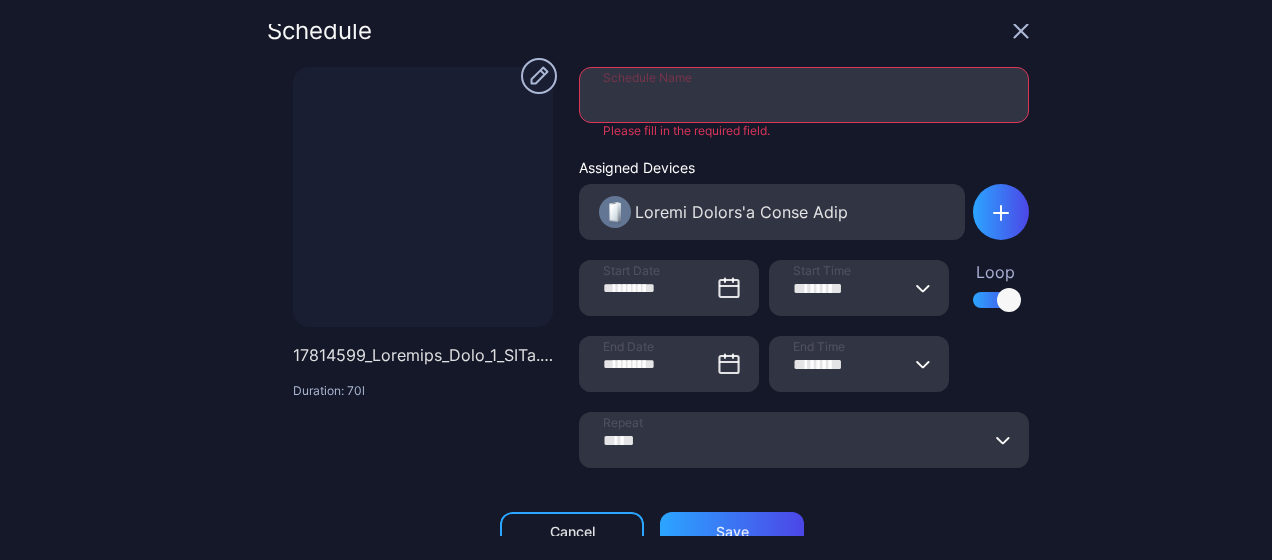click on "Schedule Name" at bounding box center [804, 95] 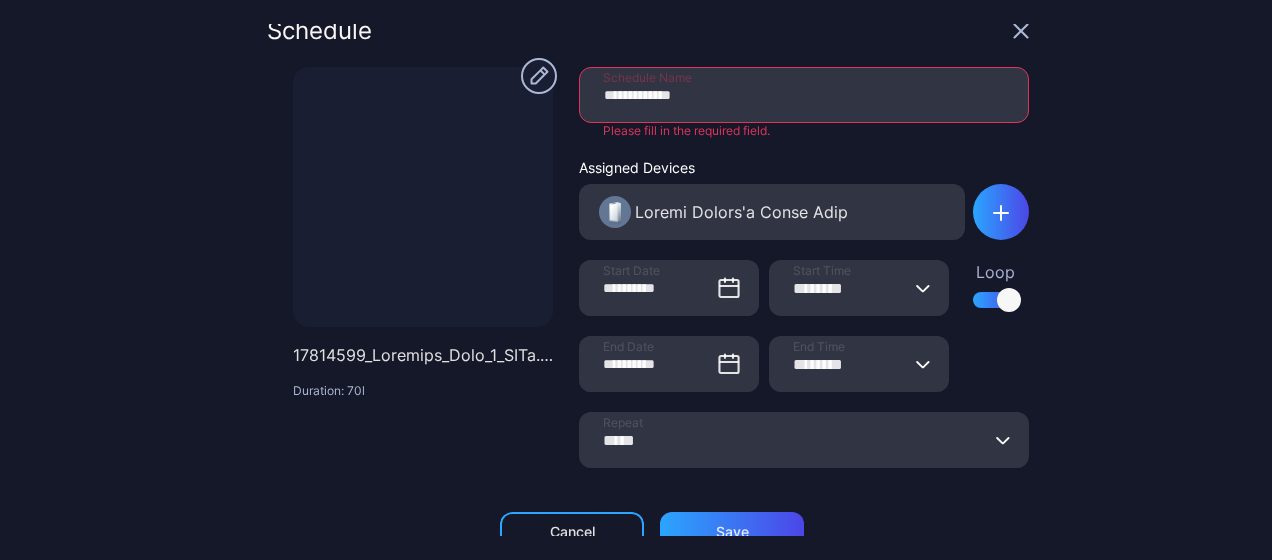 type on "**********" 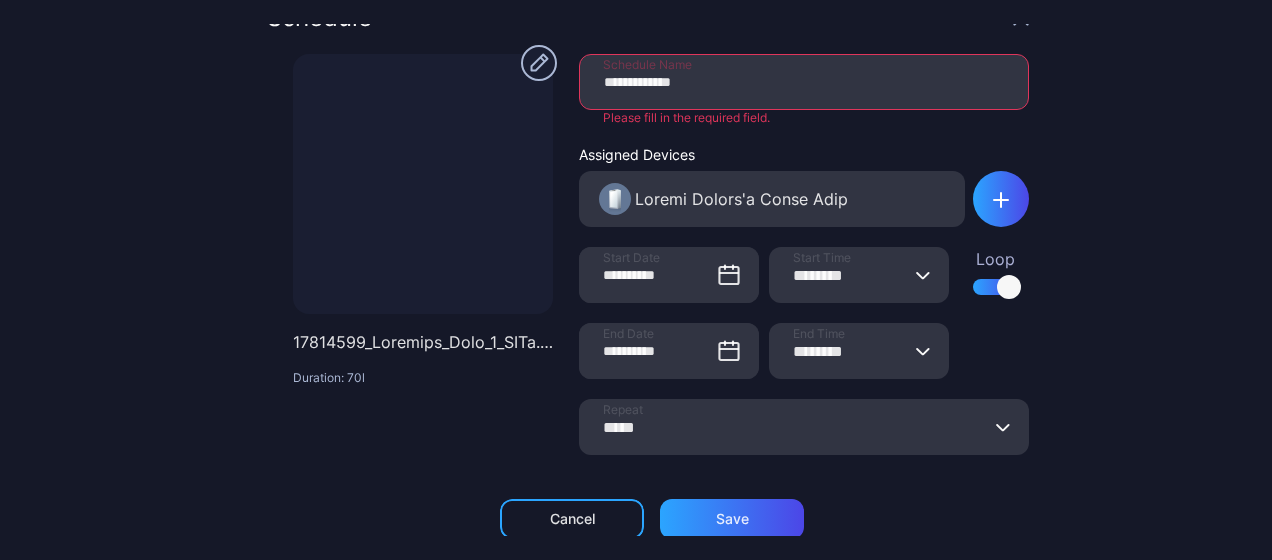 scroll, scrollTop: 21, scrollLeft: 0, axis: vertical 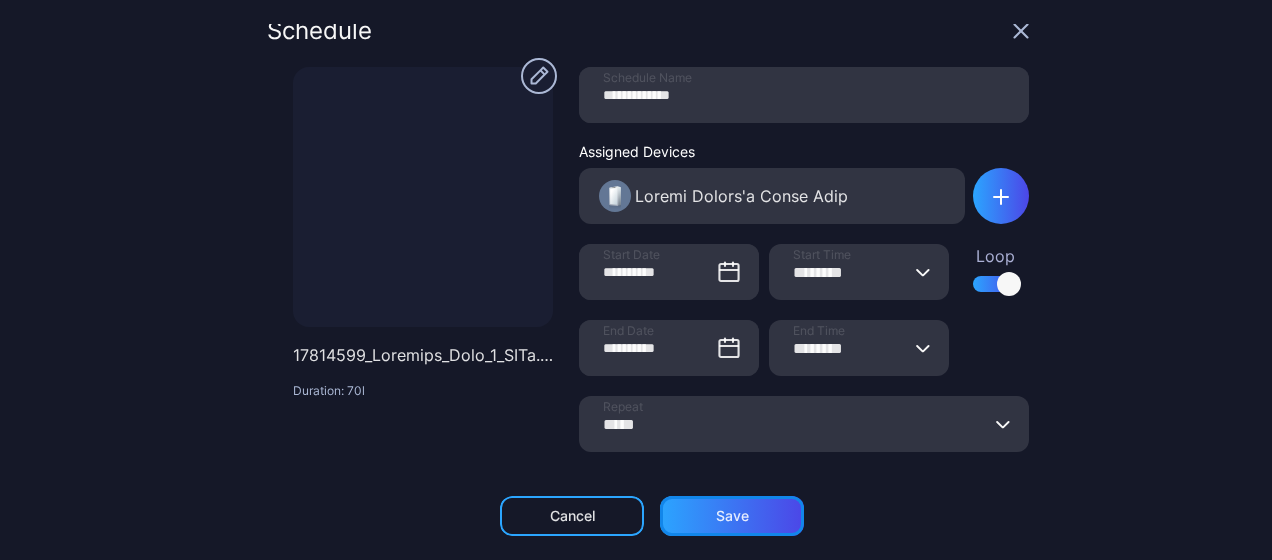click on "Save" at bounding box center (572, 516) 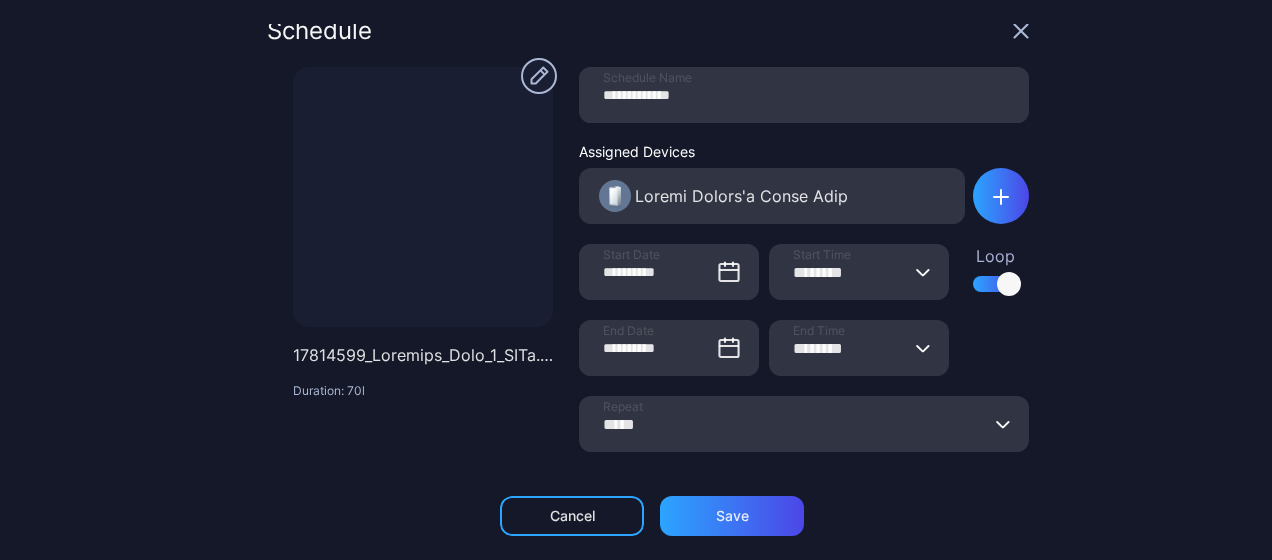 scroll, scrollTop: 5, scrollLeft: 0, axis: vertical 